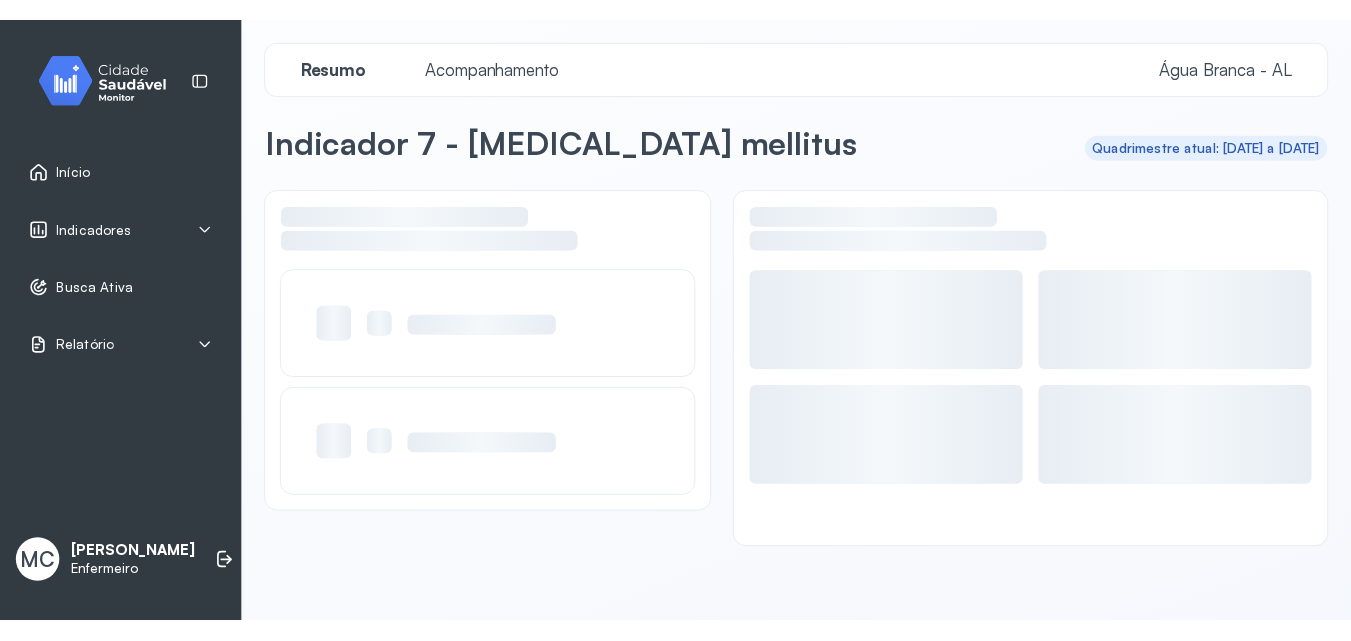 scroll, scrollTop: 0, scrollLeft: 0, axis: both 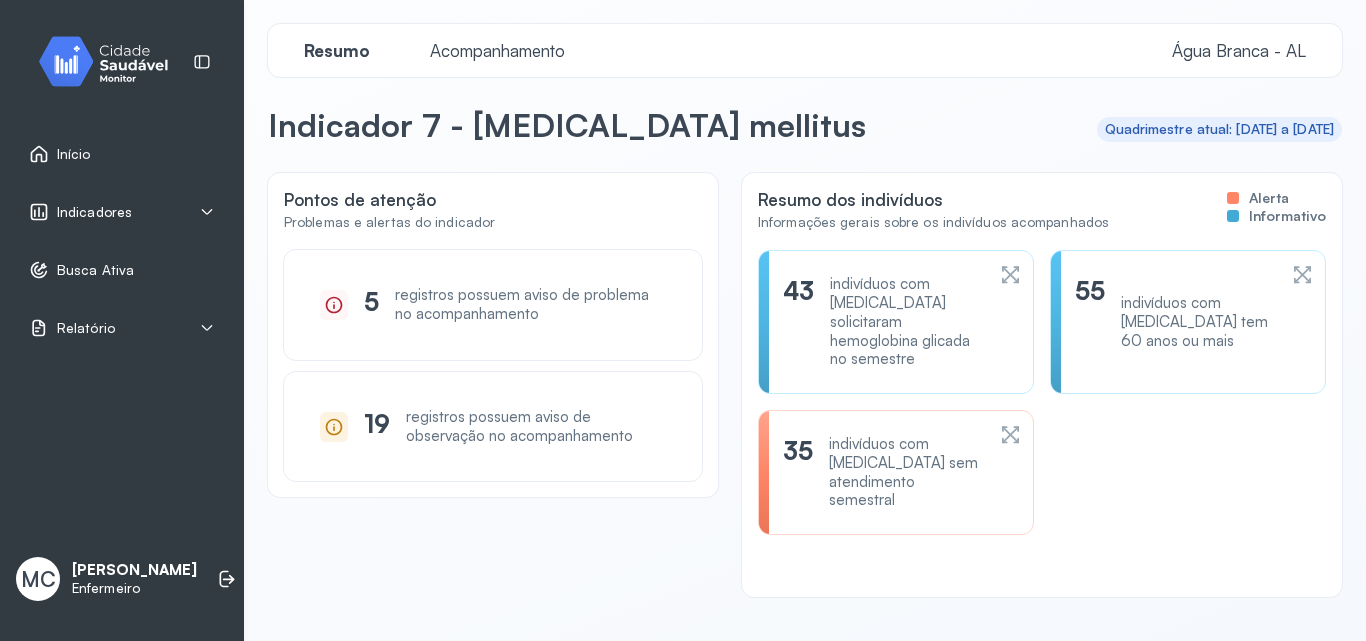 click 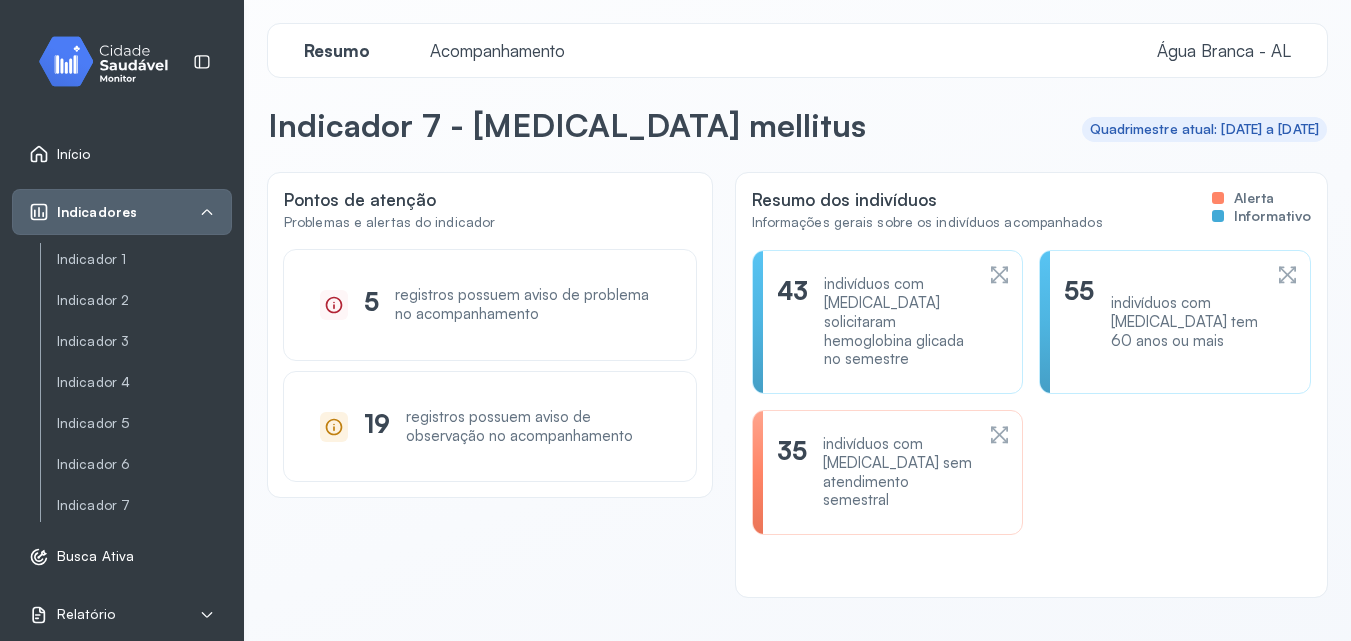 click on "Busca Ativa" at bounding box center (81, 557) 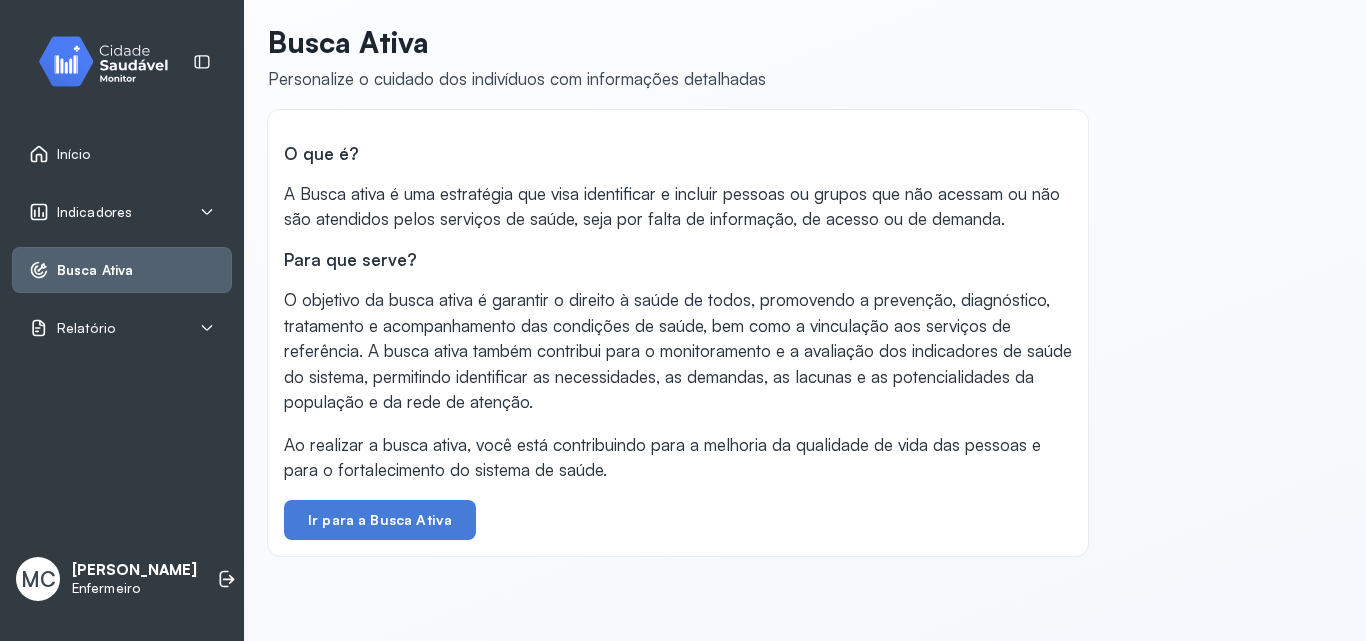 click on "Indicadores" at bounding box center [122, 212] 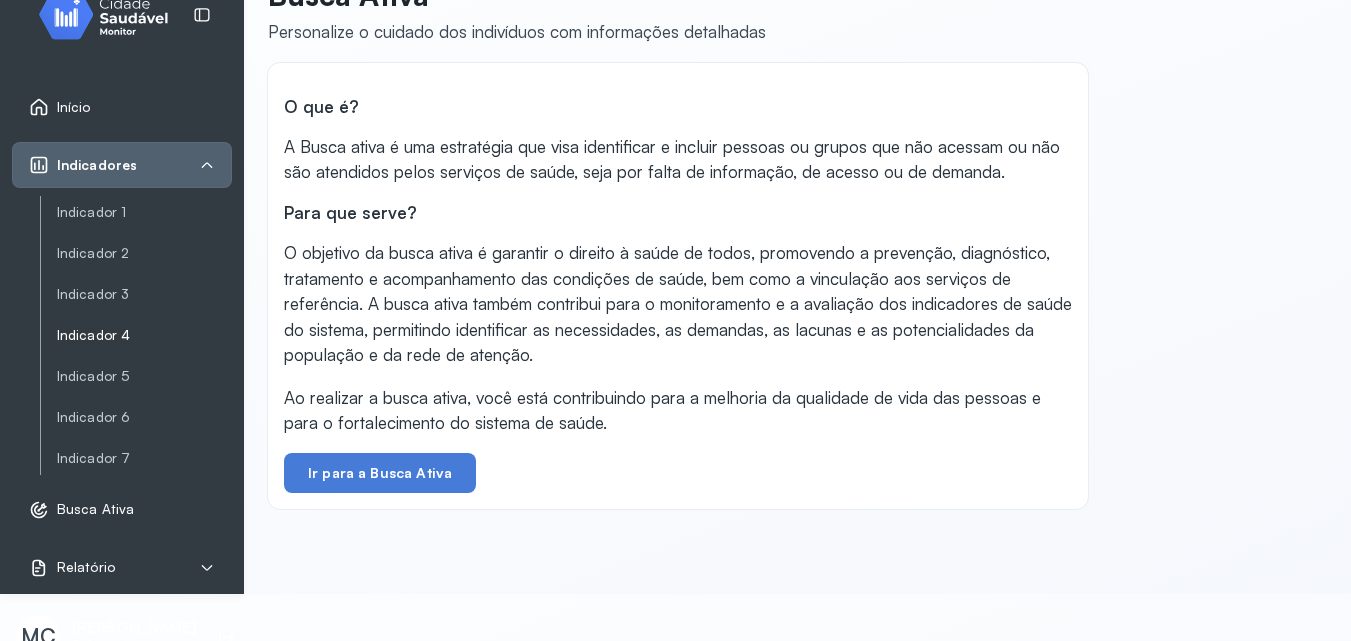 scroll, scrollTop: 73, scrollLeft: 0, axis: vertical 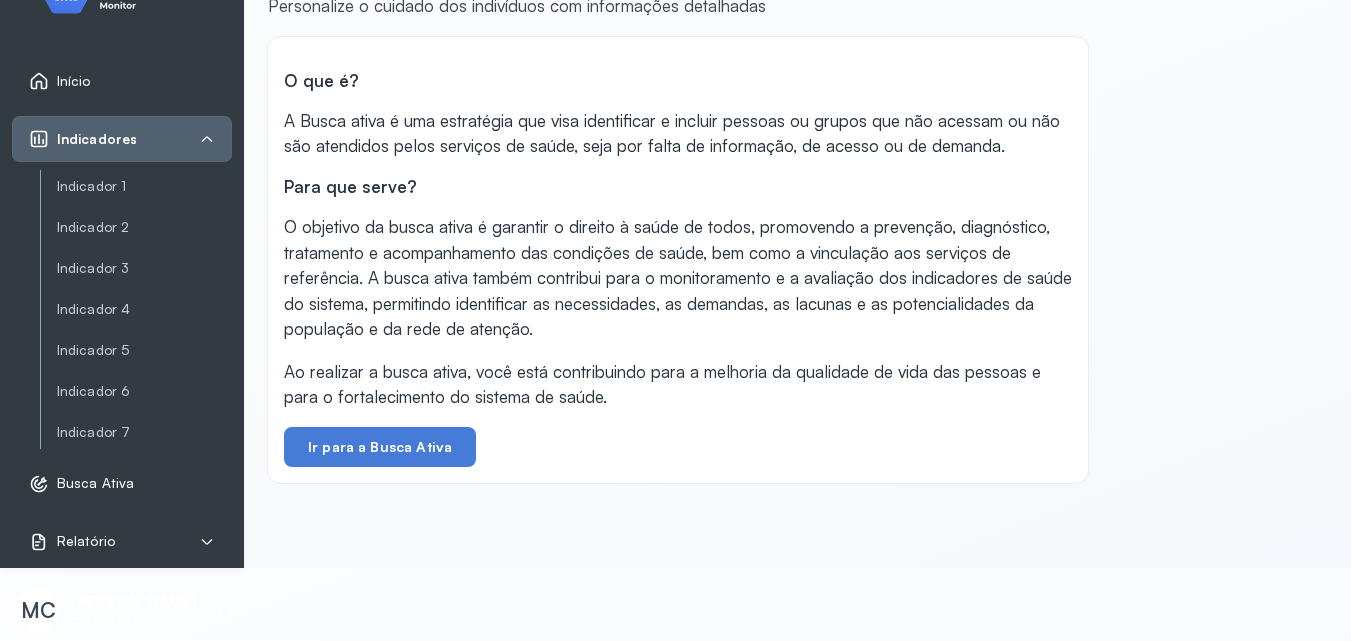 click on "Relatório" at bounding box center [122, 542] 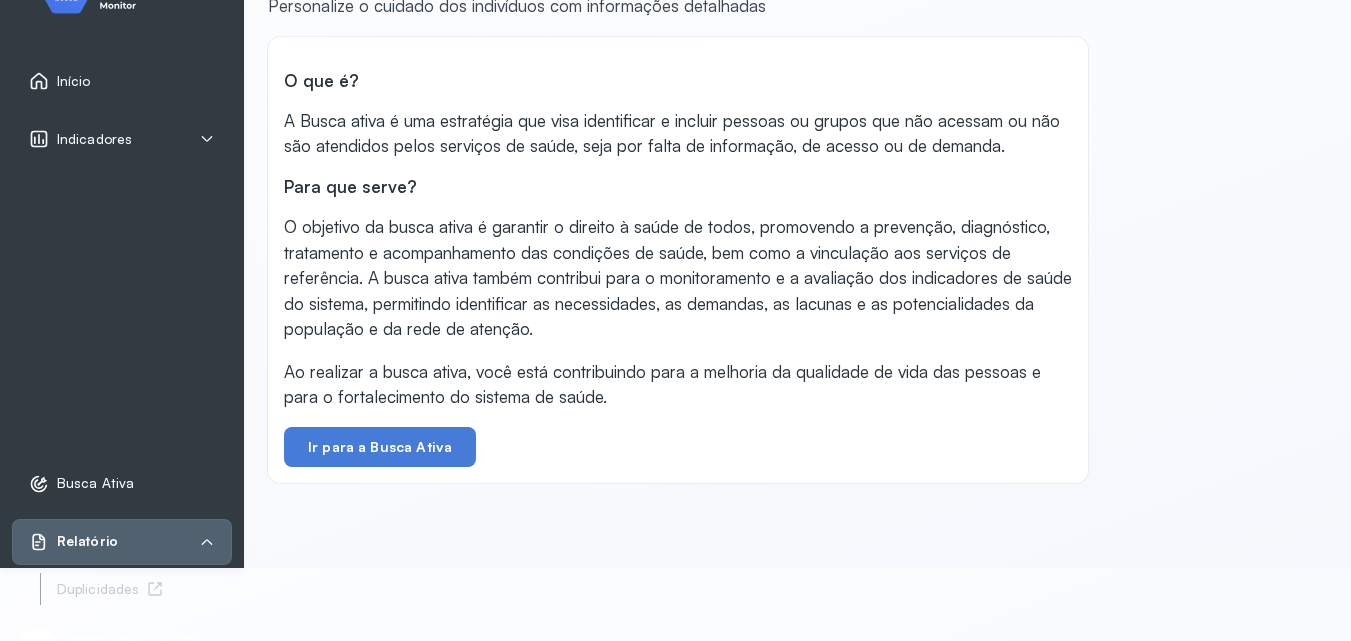 scroll, scrollTop: 0, scrollLeft: 0, axis: both 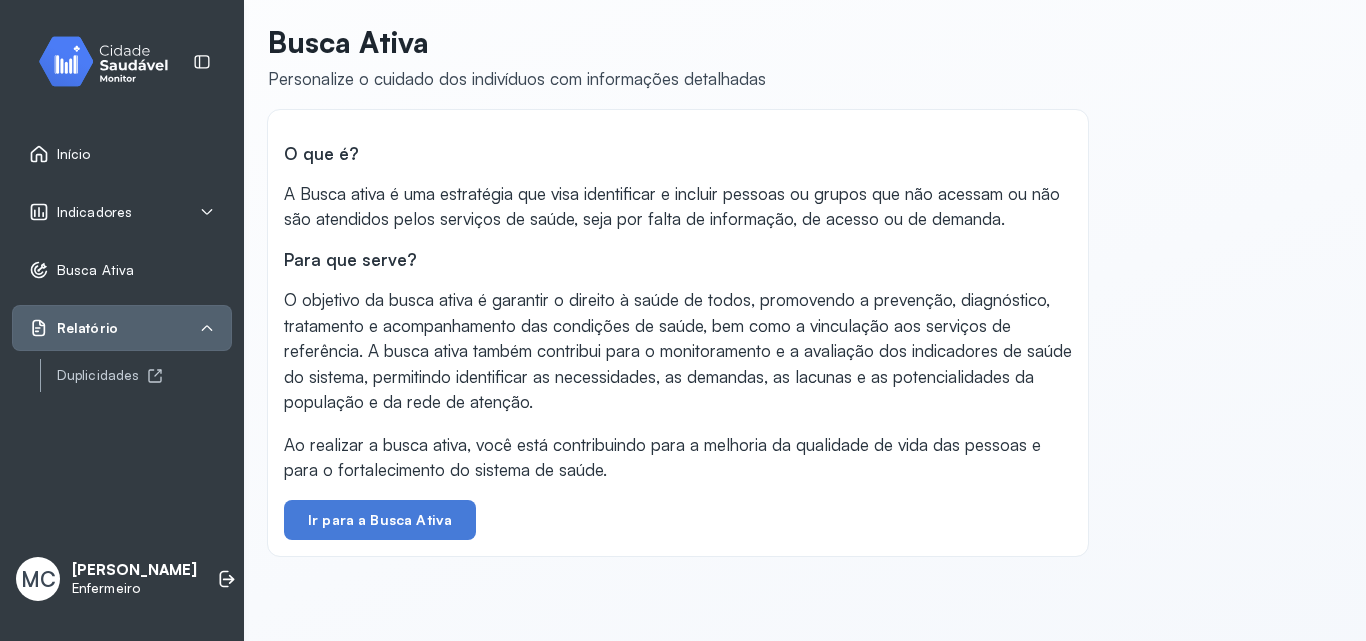 click on "Indicadores" at bounding box center [122, 212] 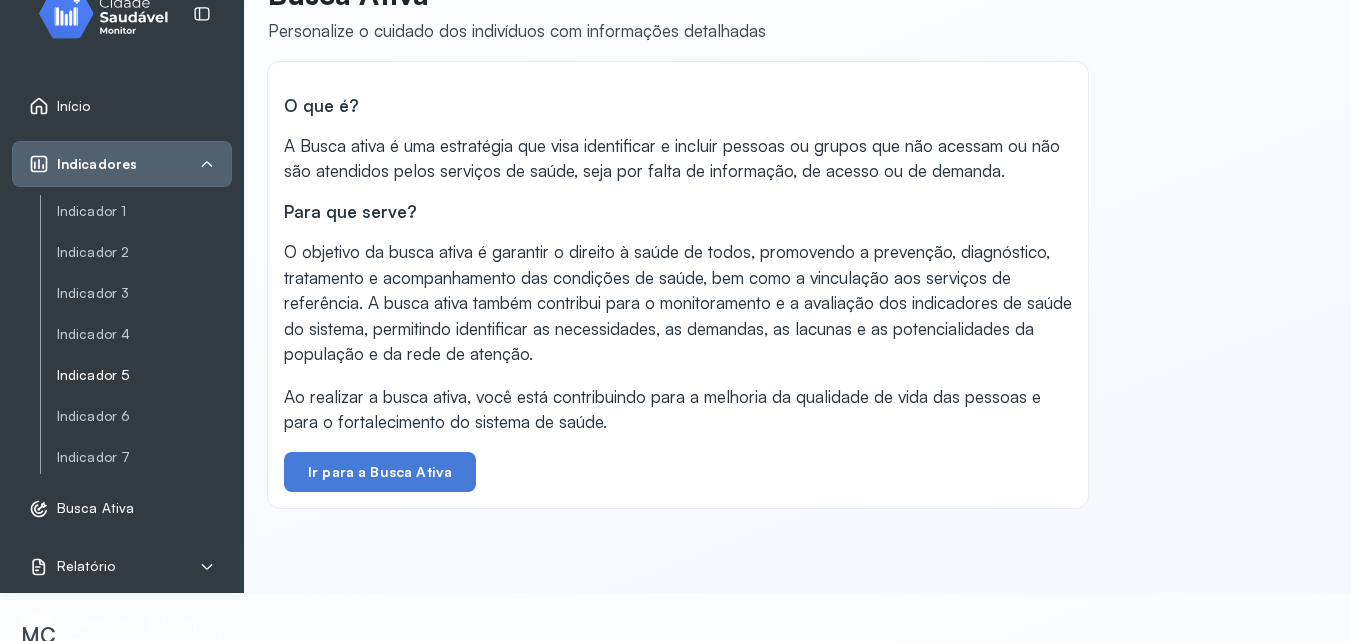 scroll, scrollTop: 73, scrollLeft: 0, axis: vertical 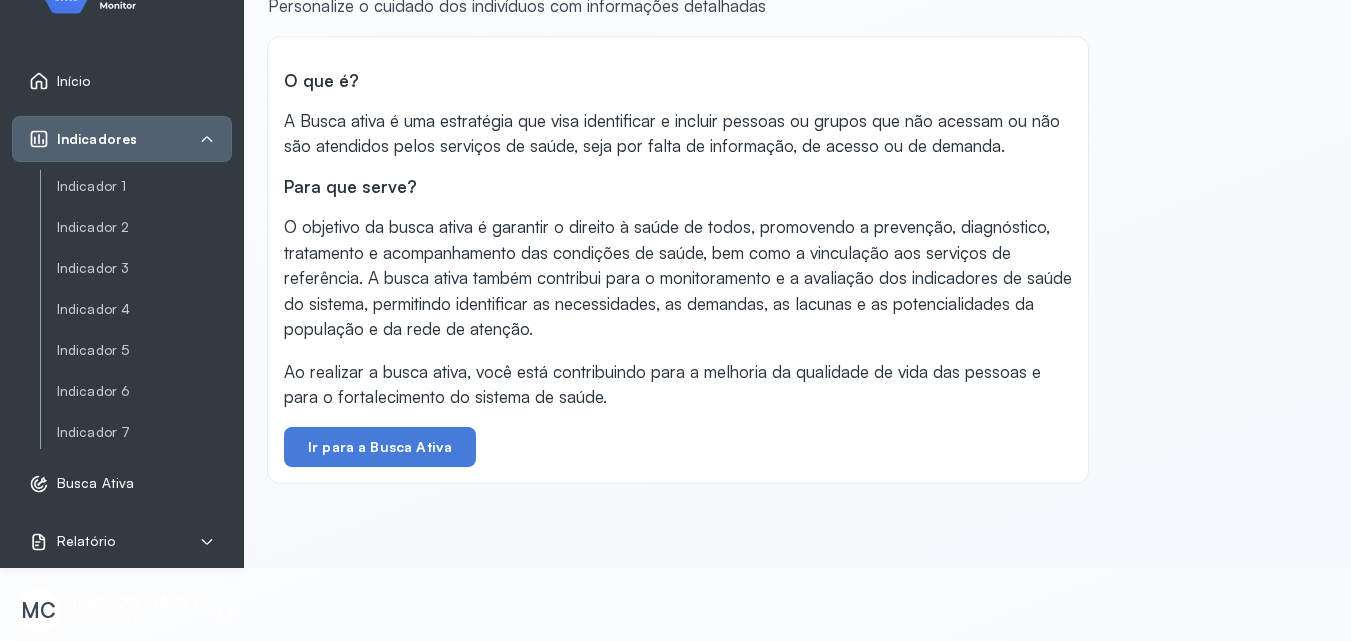 click on "Relatório" at bounding box center [122, 542] 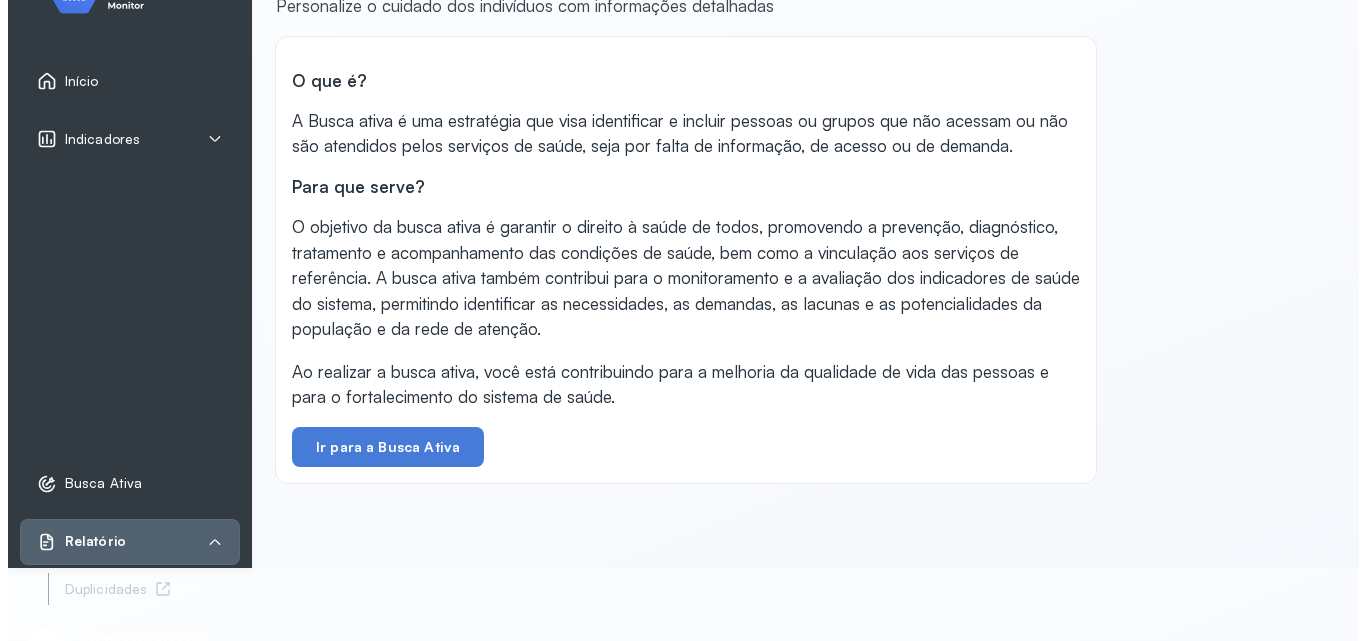scroll, scrollTop: 0, scrollLeft: 0, axis: both 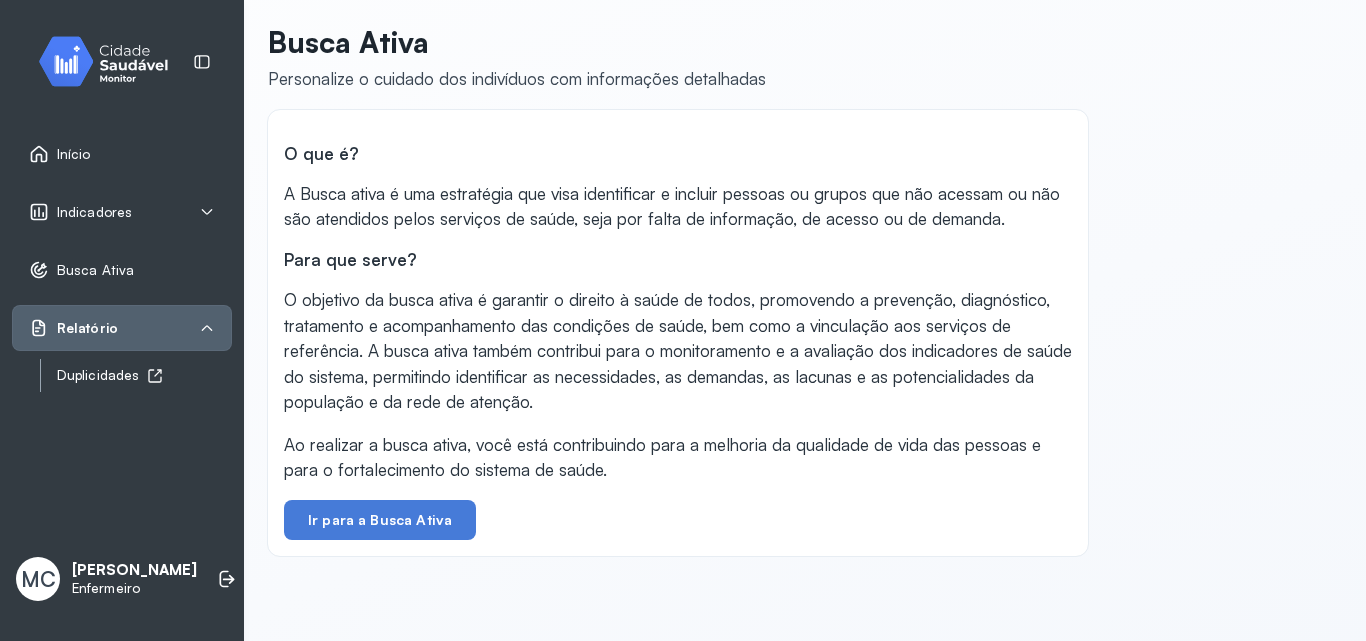 click 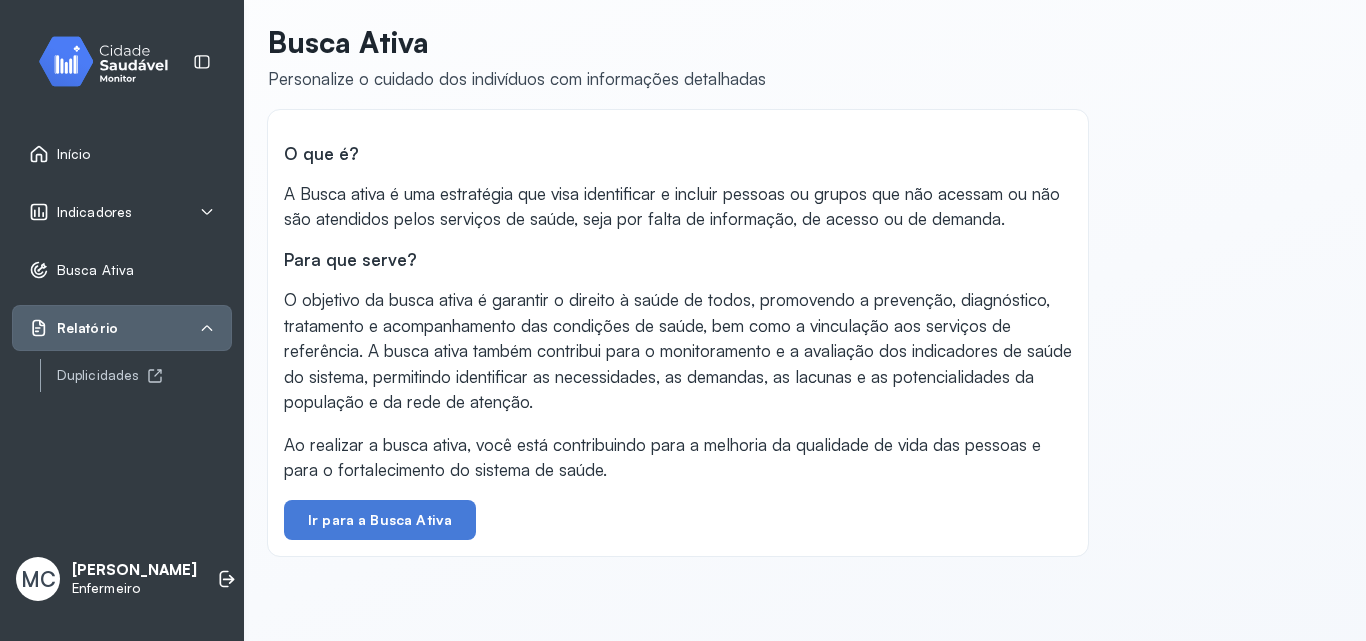click on "Indicadores" at bounding box center [94, 212] 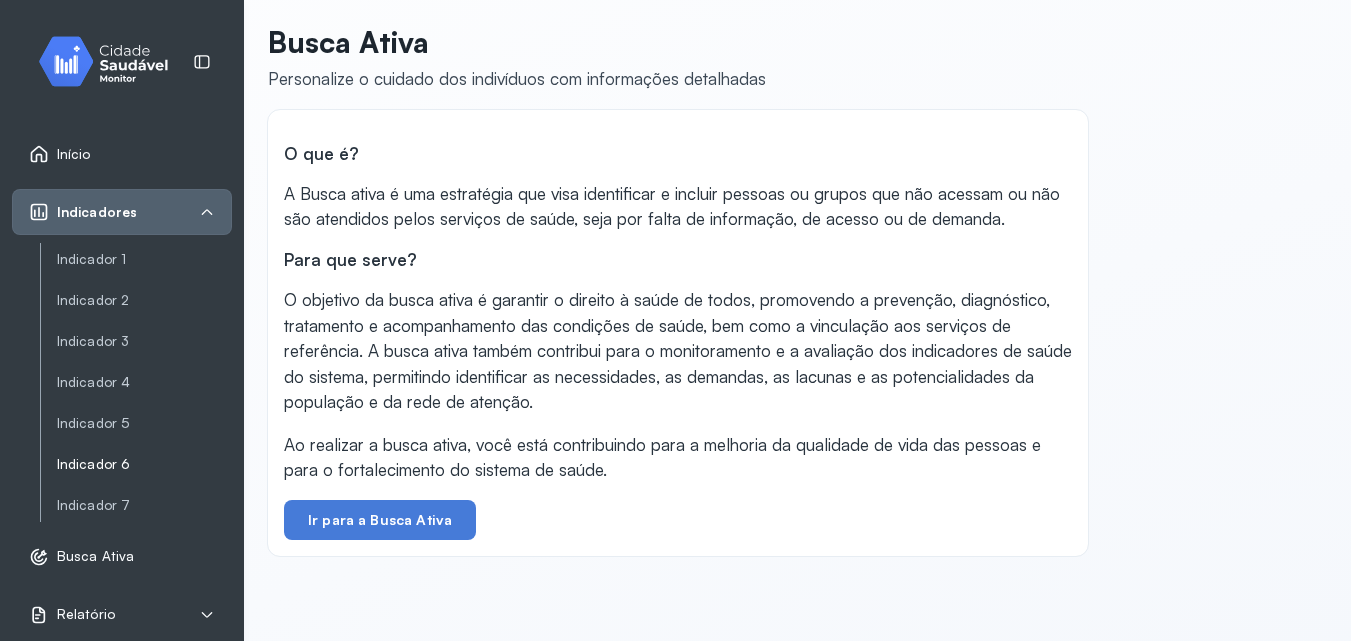 click on "Indicador 6" at bounding box center [144, 464] 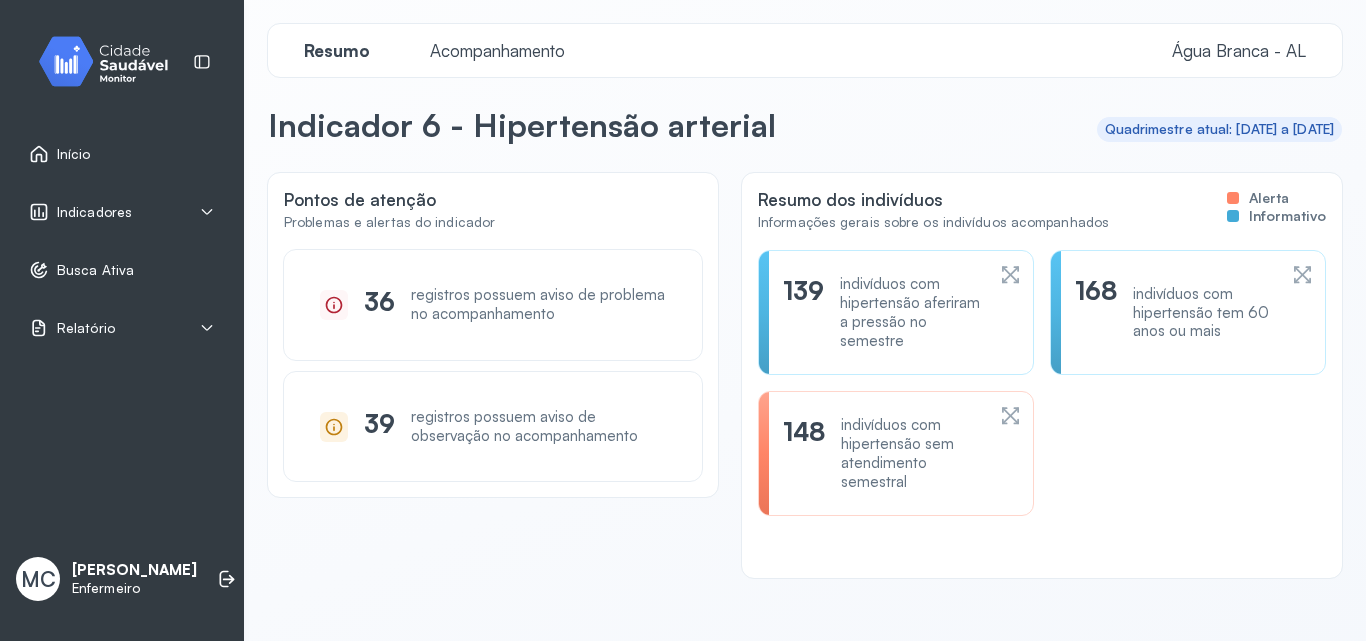click on "Acompanhamento" at bounding box center (497, 50) 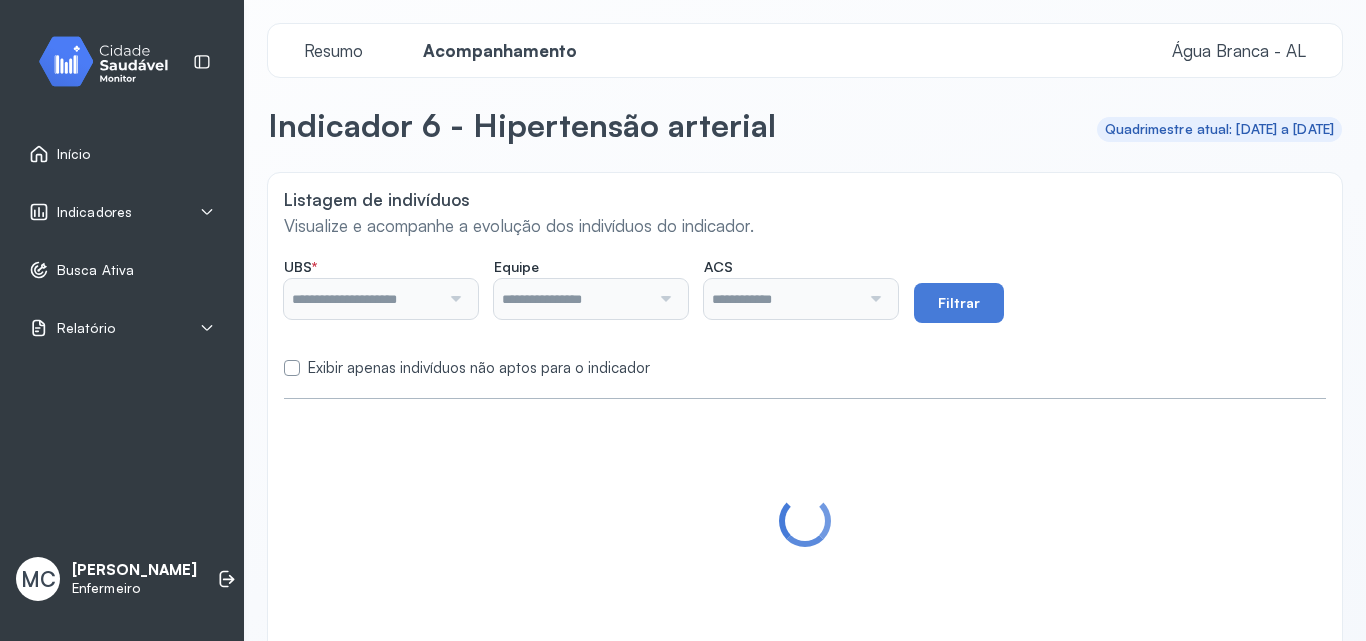 type on "**********" 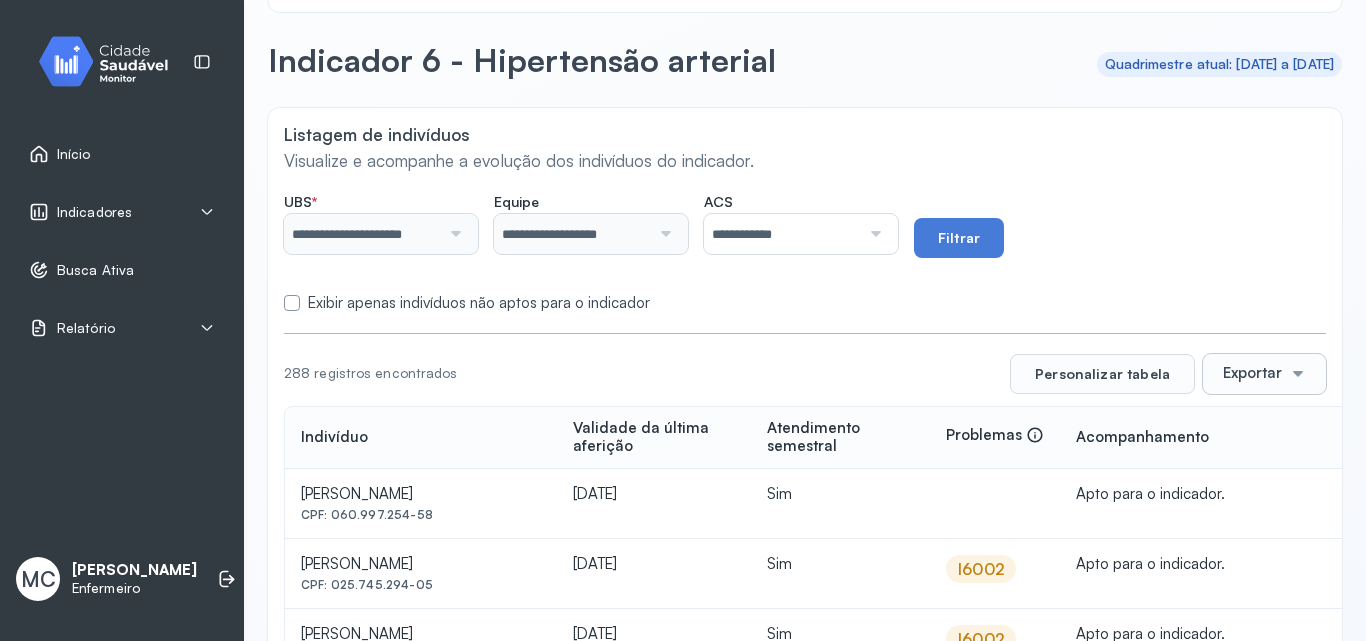scroll, scrollTop: 100, scrollLeft: 0, axis: vertical 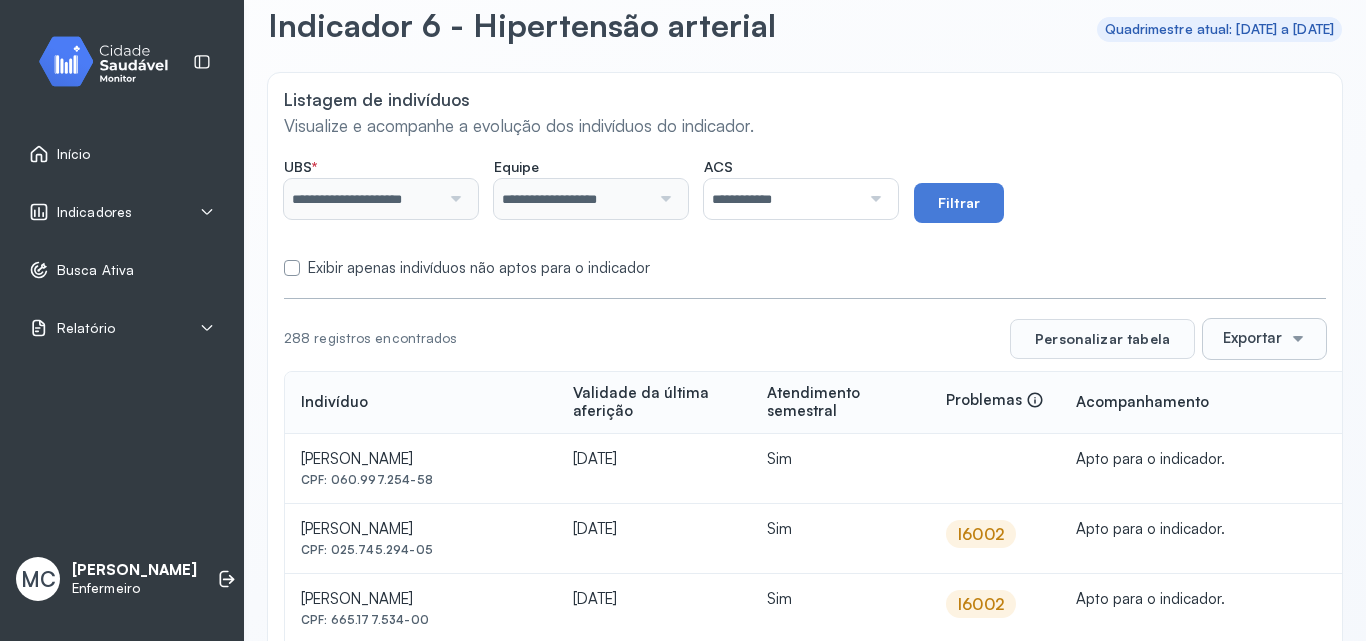 click on "Exibir apenas indivíduos não aptos para o indicador" at bounding box center [479, 268] 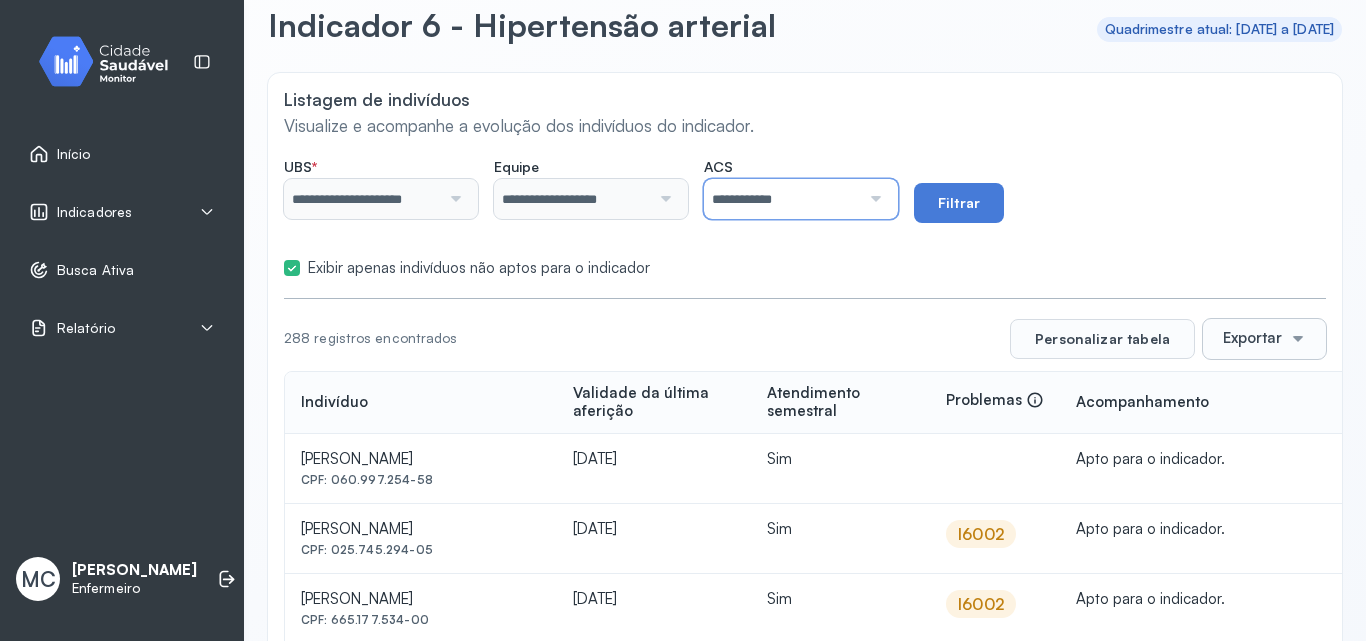 click on "**********" at bounding box center (782, 199) 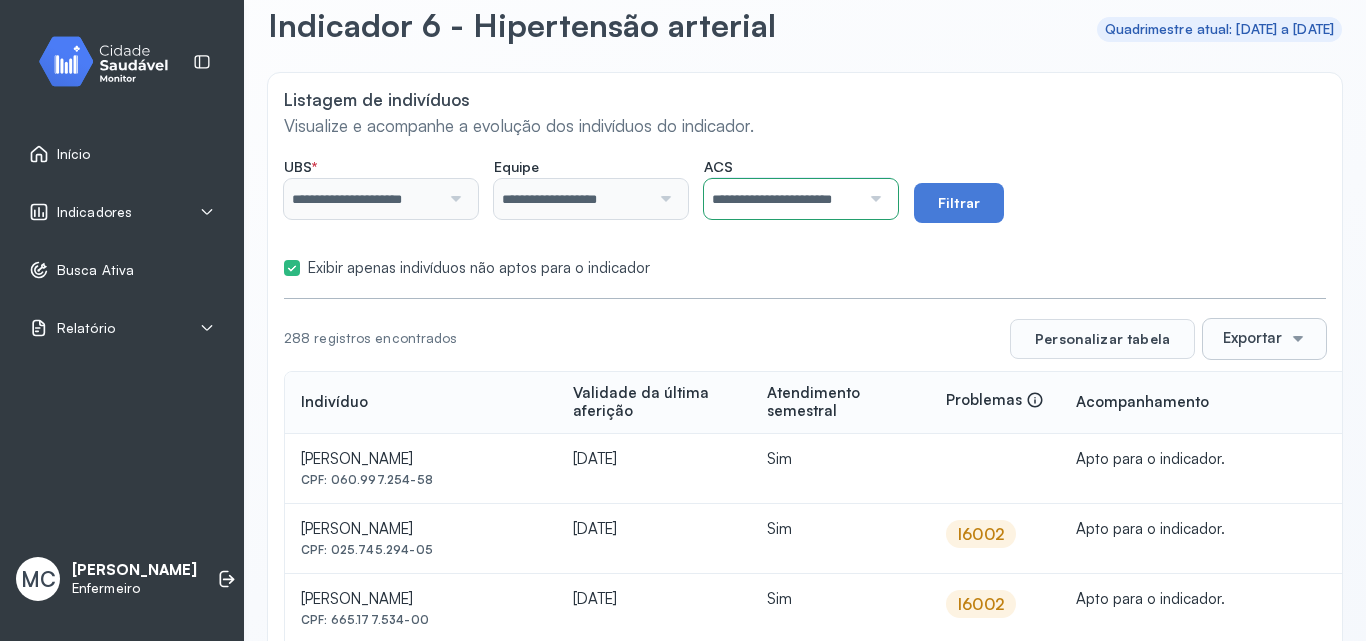 click on "**********" 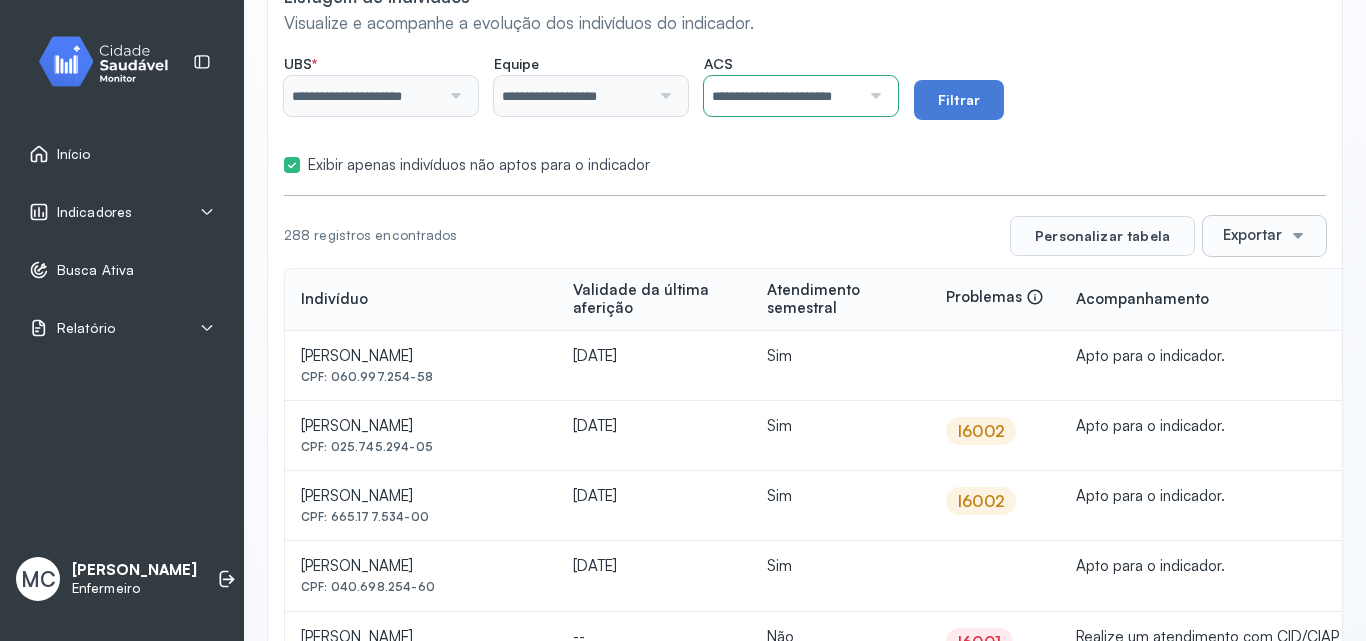 scroll, scrollTop: 200, scrollLeft: 0, axis: vertical 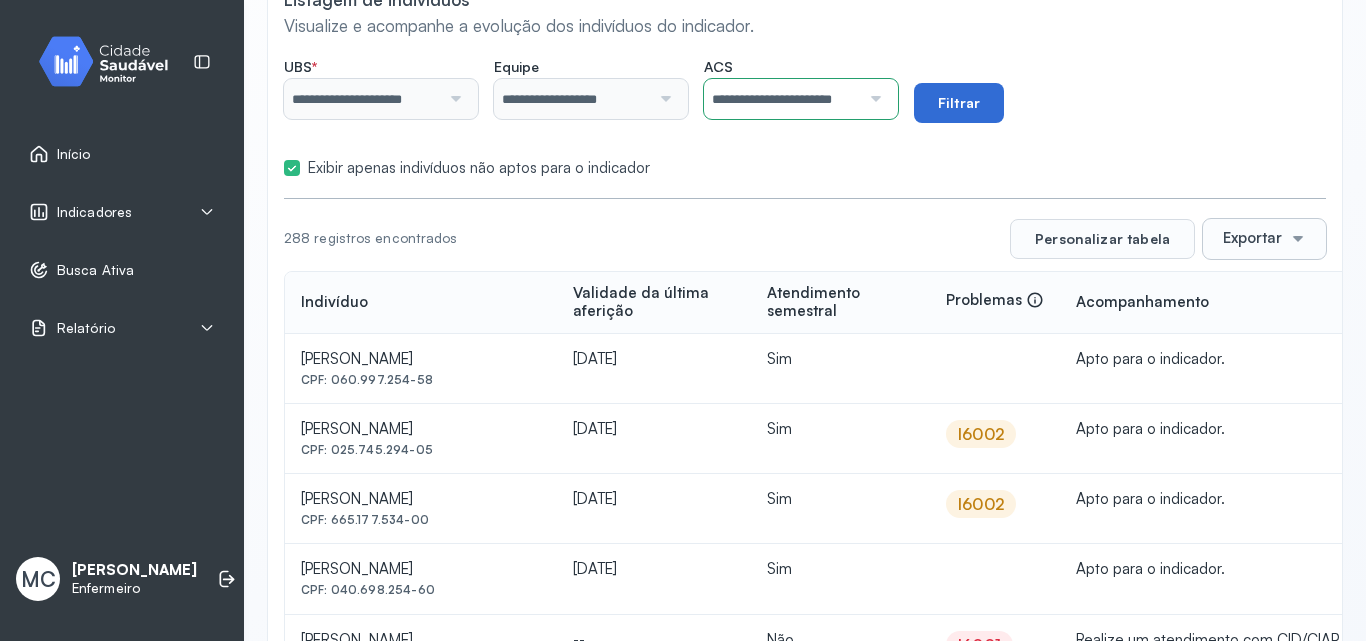 click on "Filtrar" at bounding box center (959, 103) 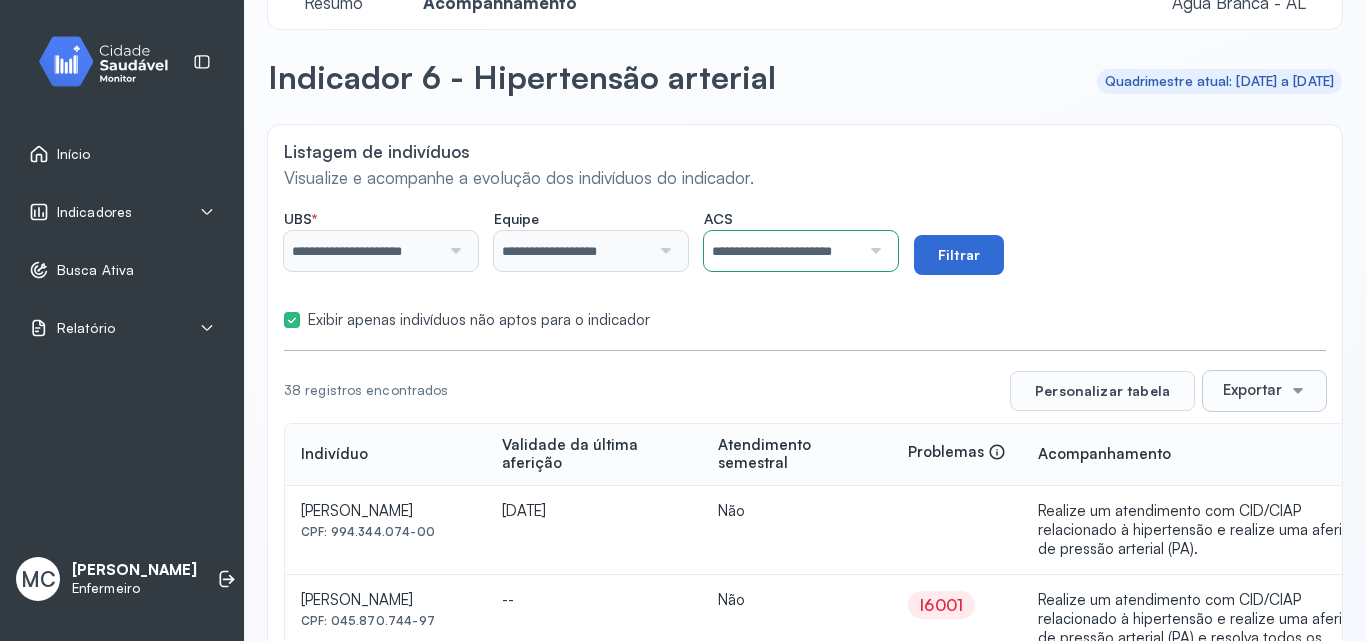 scroll, scrollTop: 200, scrollLeft: 0, axis: vertical 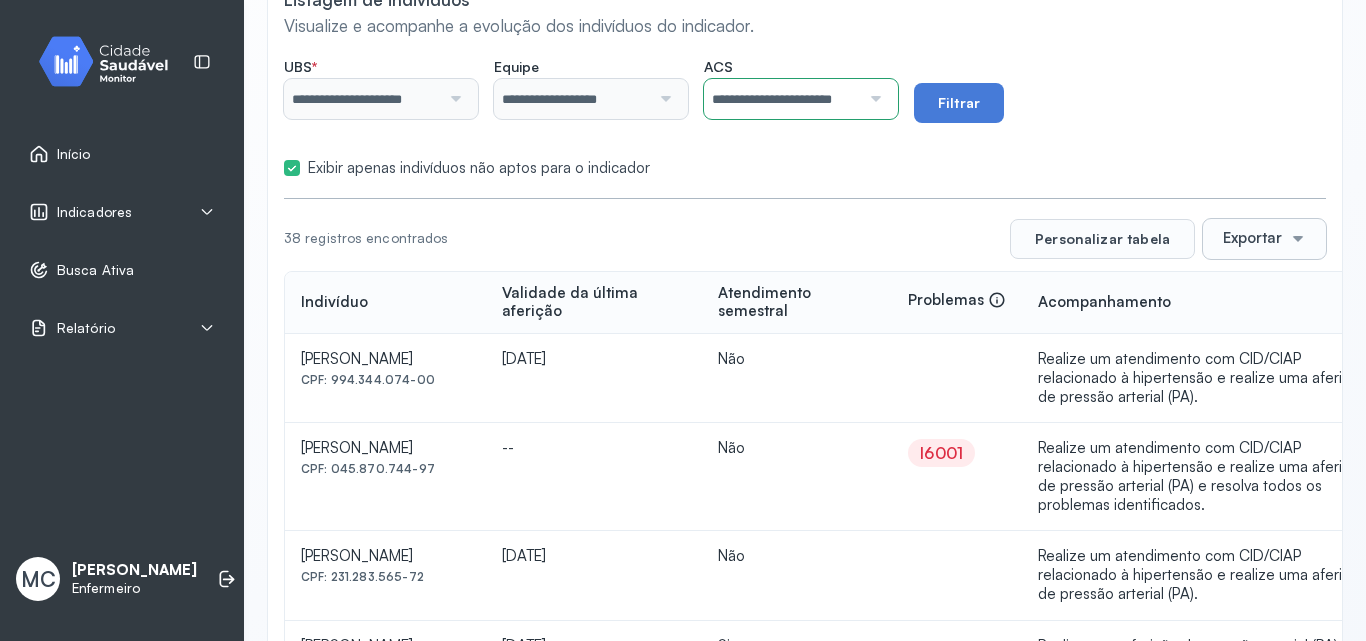 click at bounding box center (873, 99) 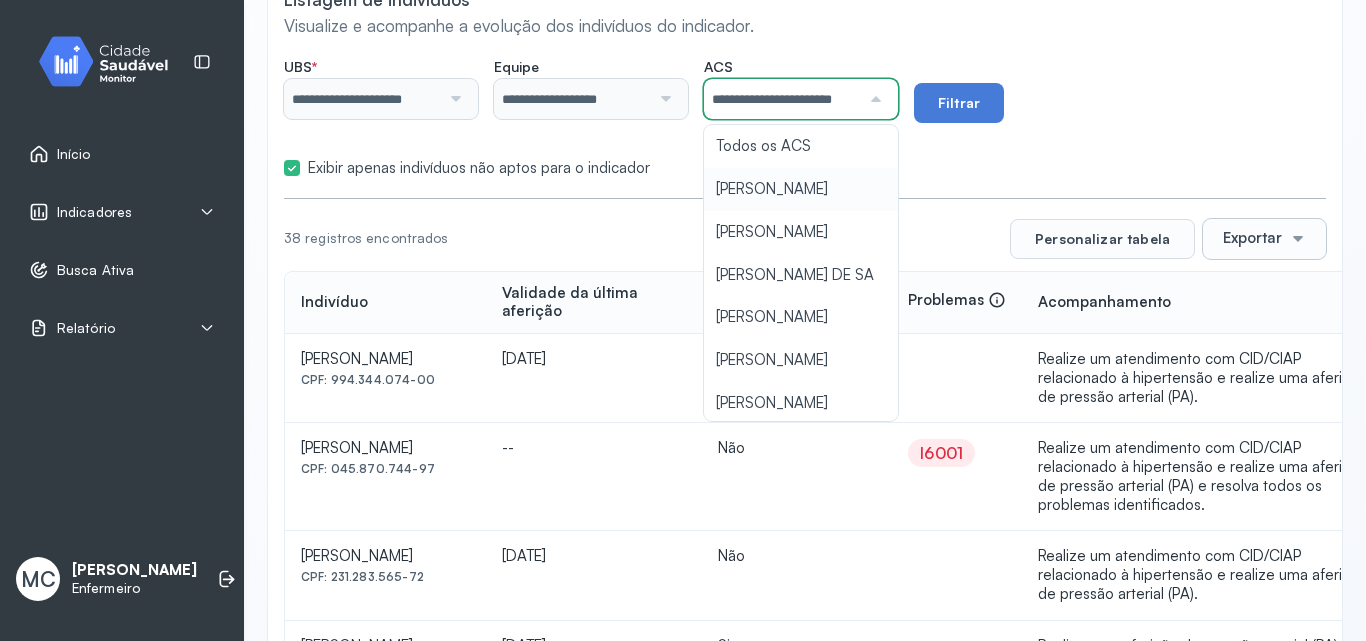 scroll, scrollTop: 0, scrollLeft: 22, axis: horizontal 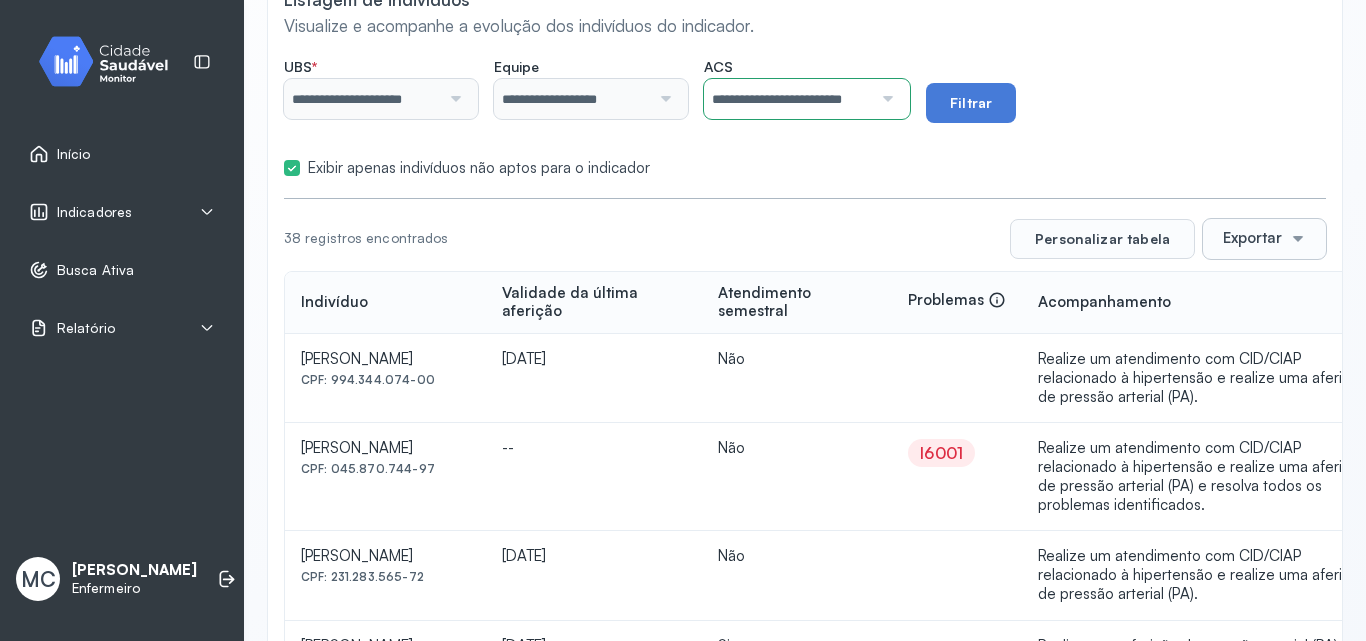 click on "**********" 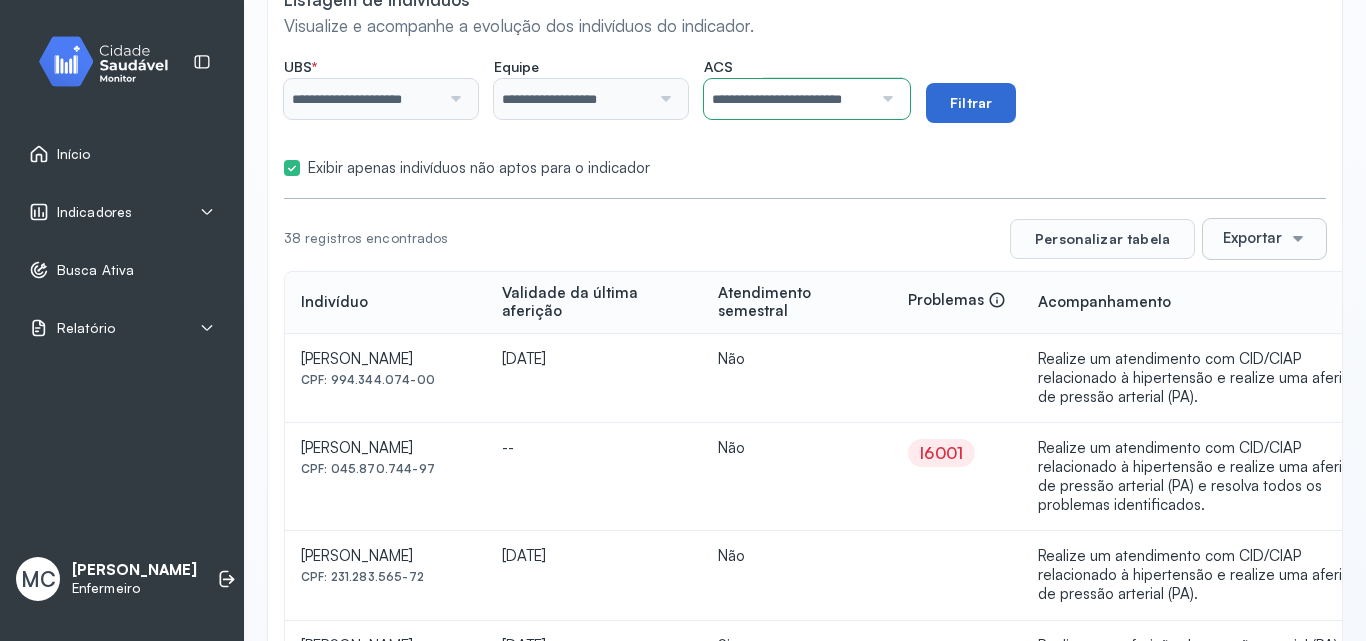 click on "Filtrar" at bounding box center [971, 103] 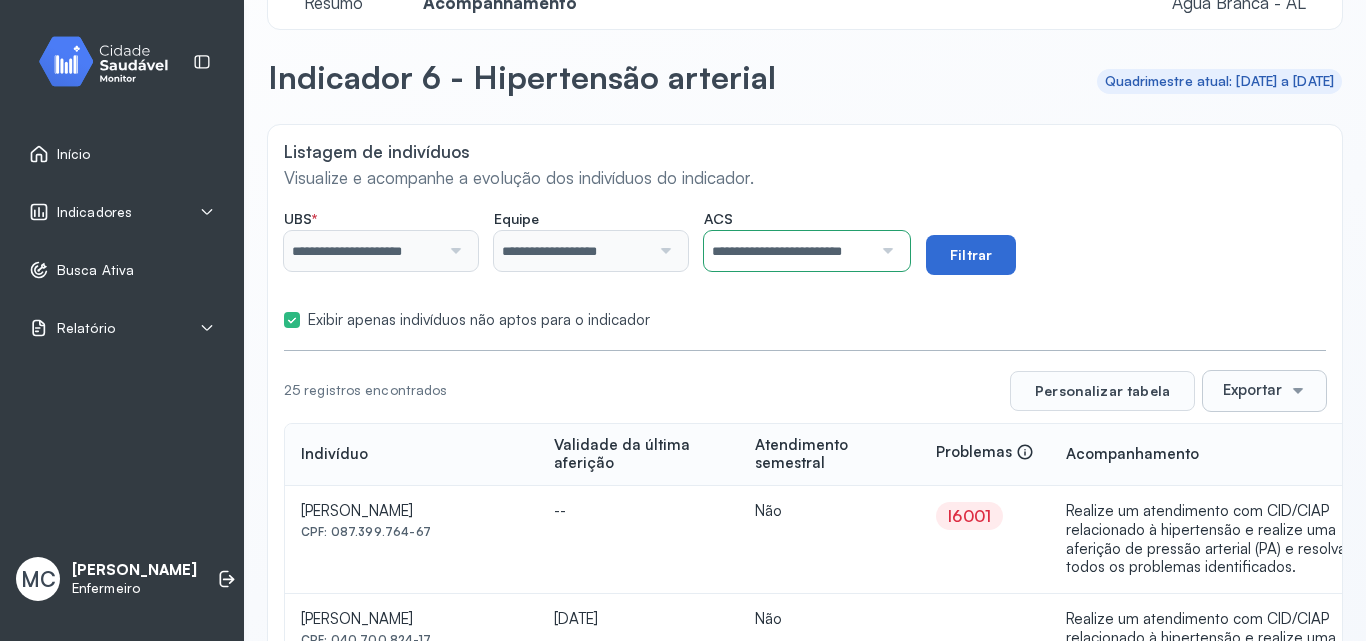 scroll, scrollTop: 200, scrollLeft: 0, axis: vertical 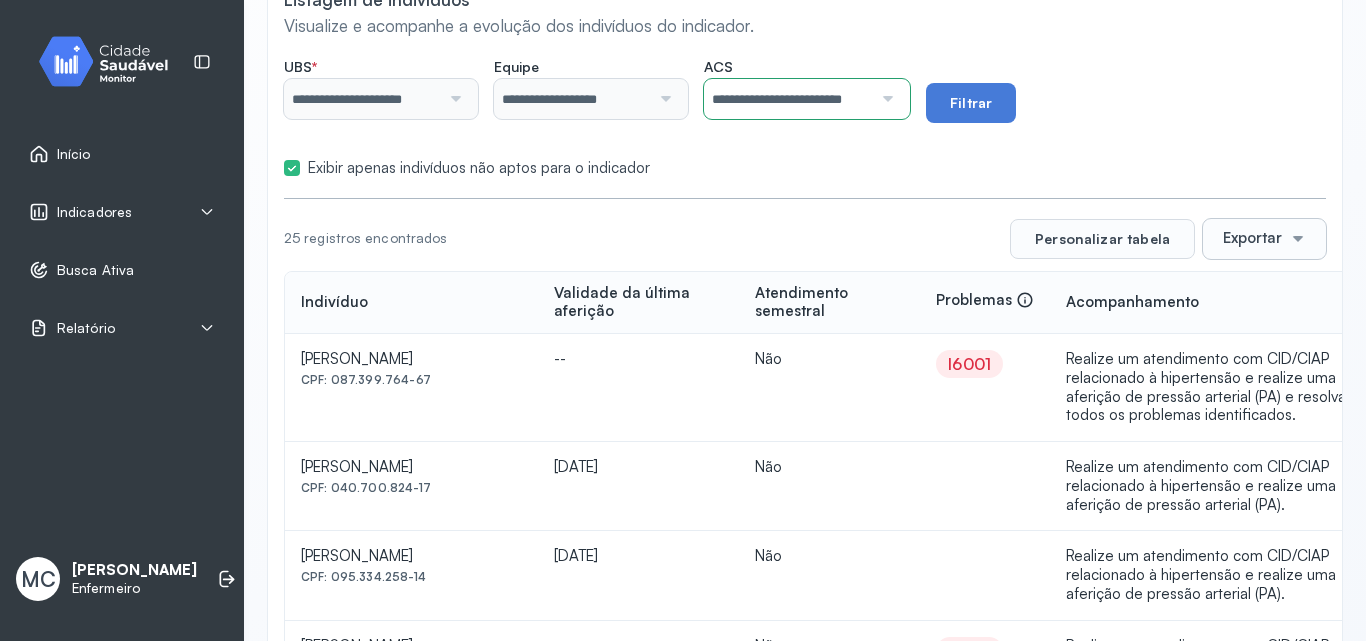 click on "**********" at bounding box center [785, 99] 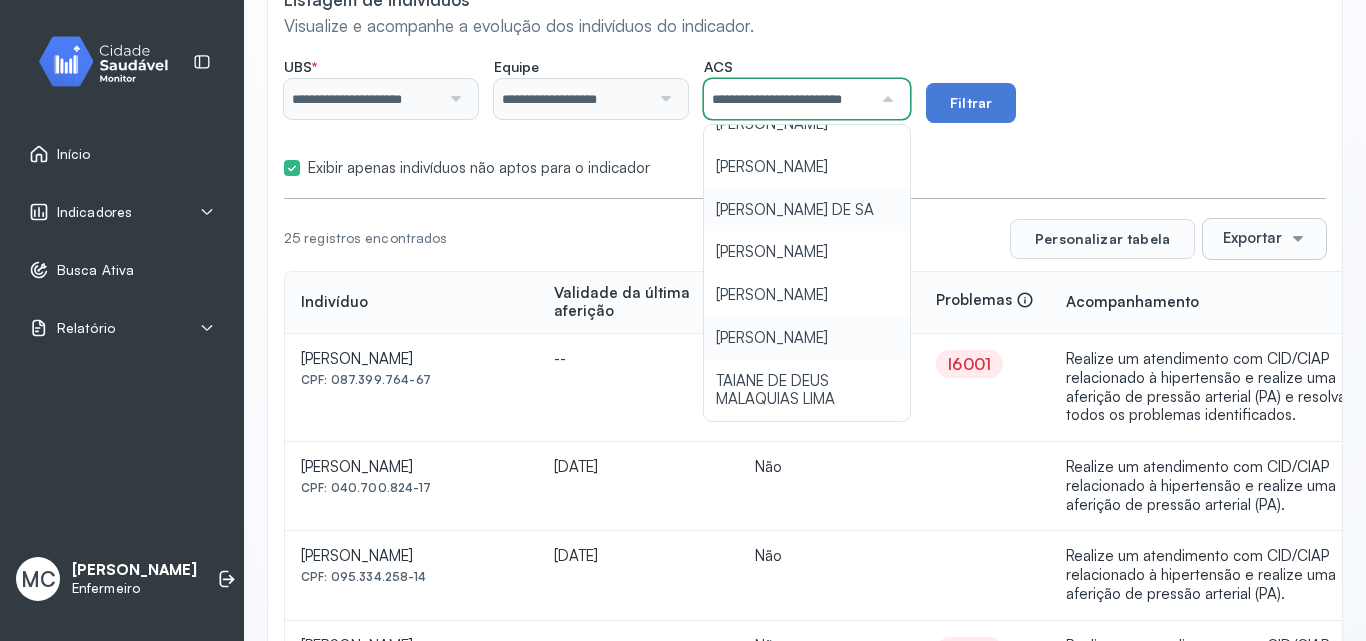 scroll, scrollTop: 177, scrollLeft: 0, axis: vertical 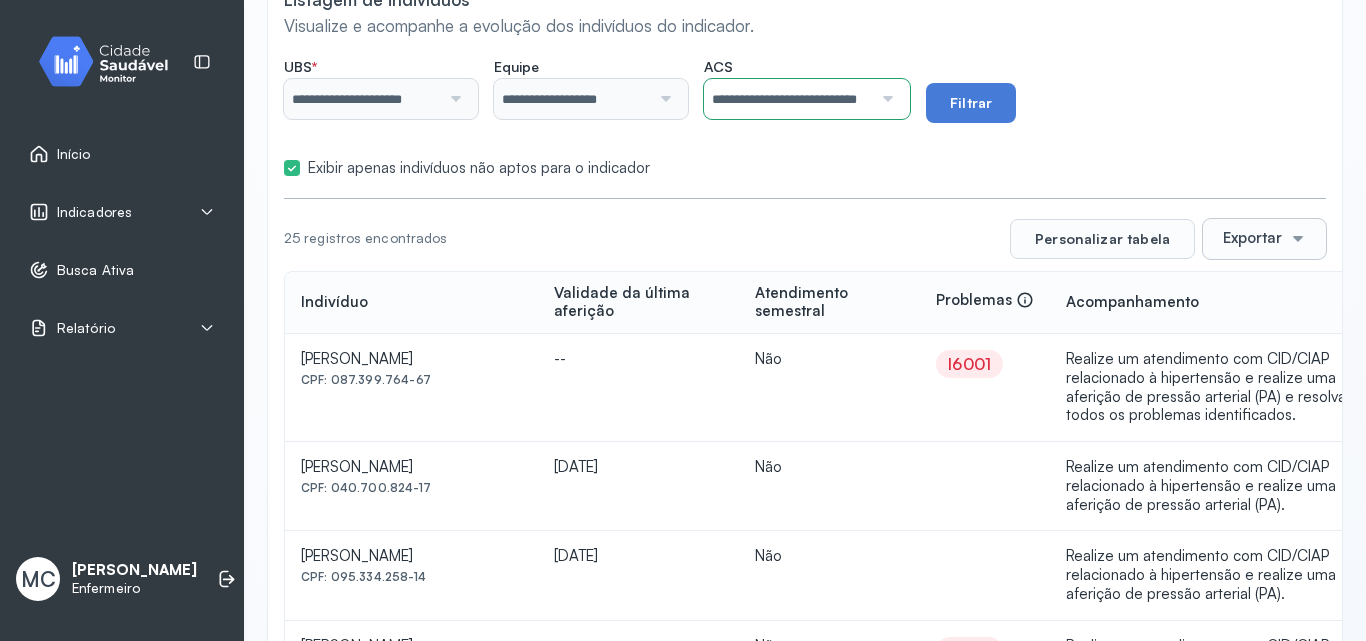 click on "**********" 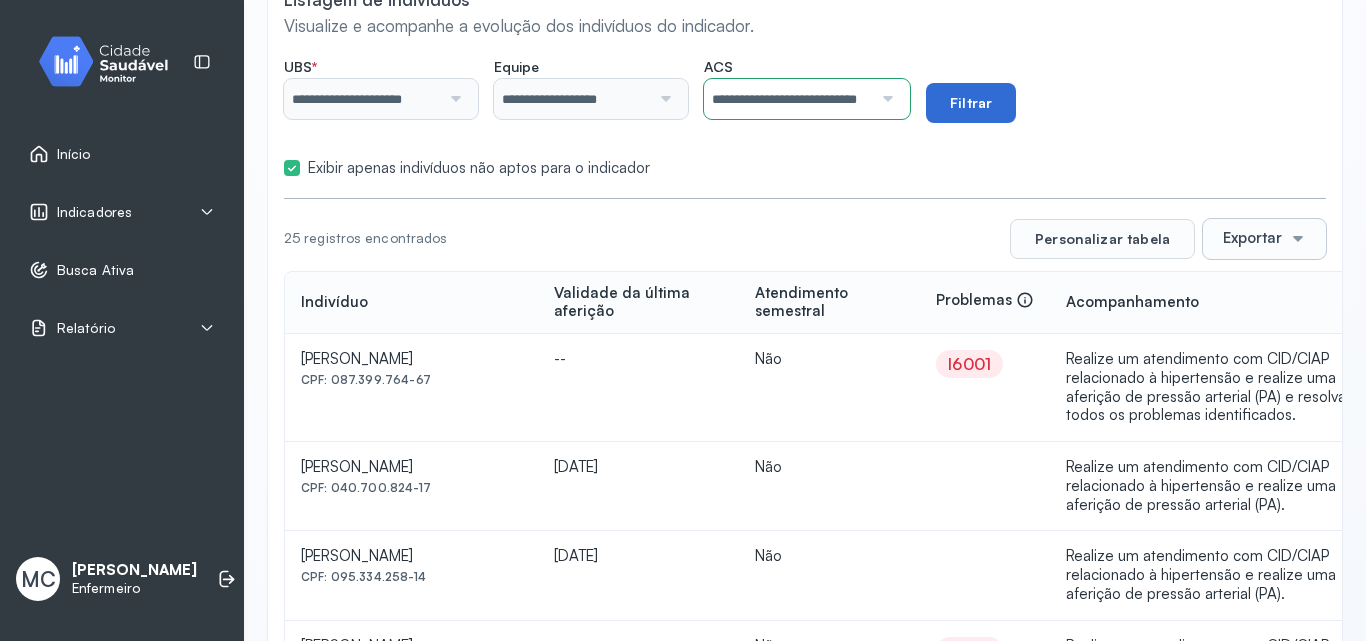 click on "Filtrar" at bounding box center (971, 103) 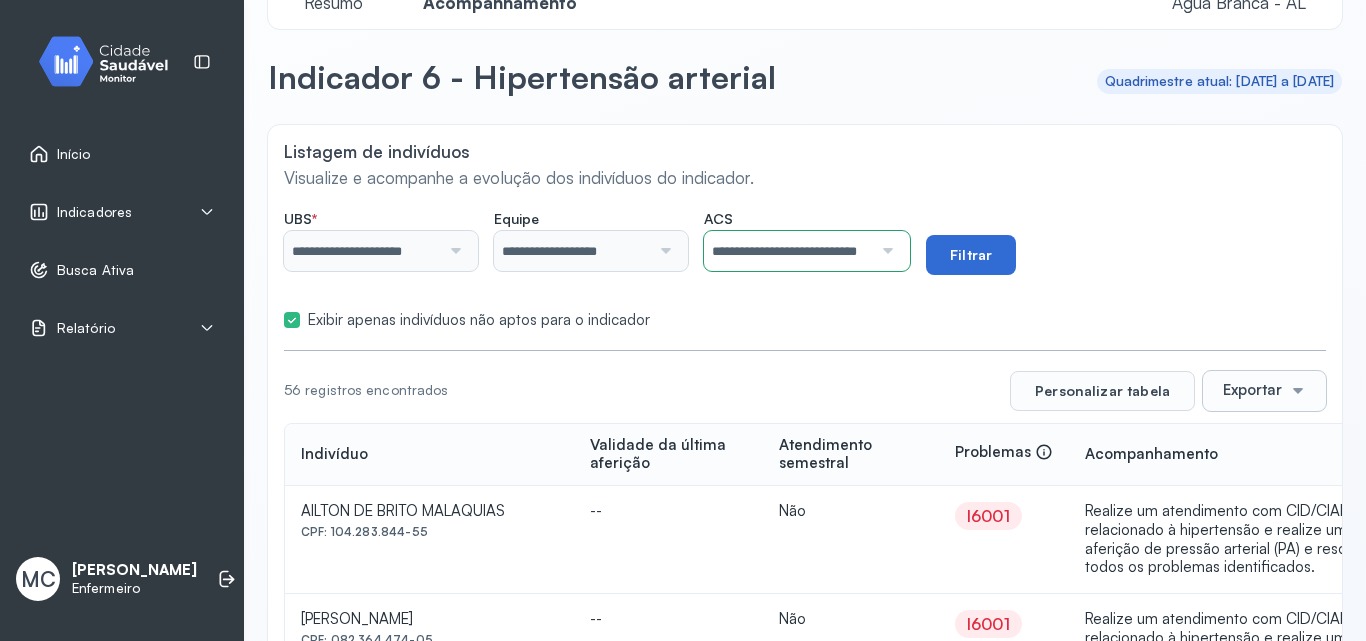 scroll, scrollTop: 200, scrollLeft: 0, axis: vertical 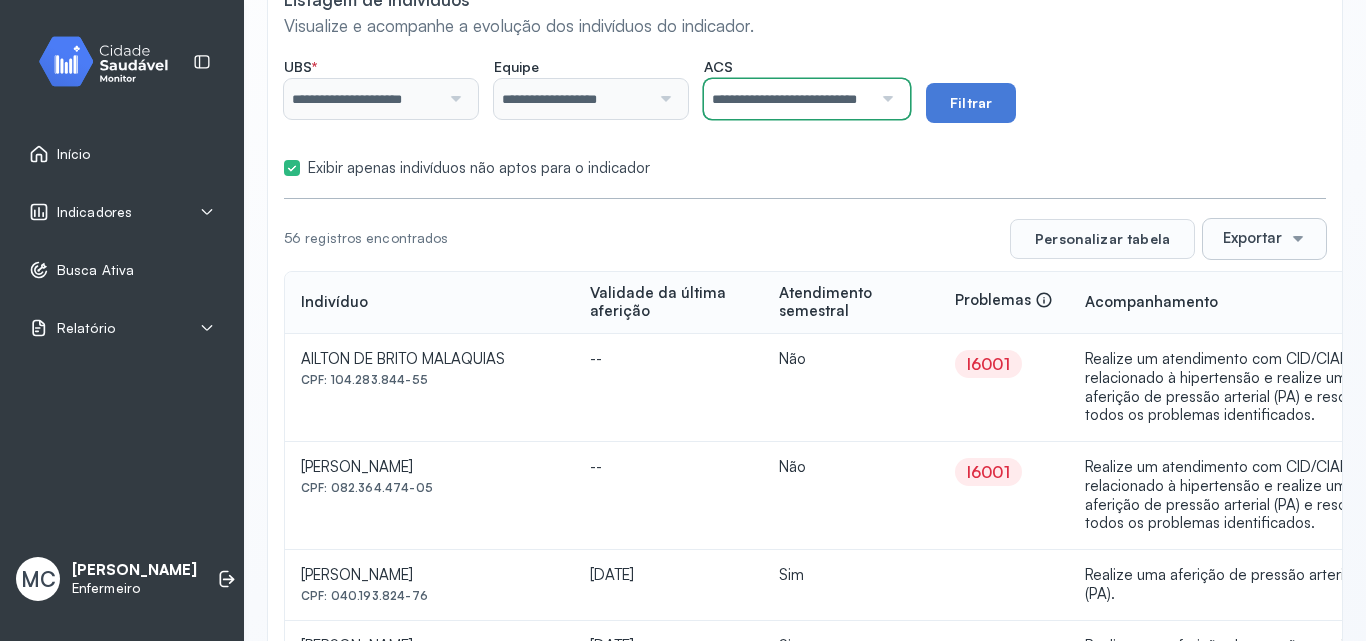 click on "**********" at bounding box center [785, 99] 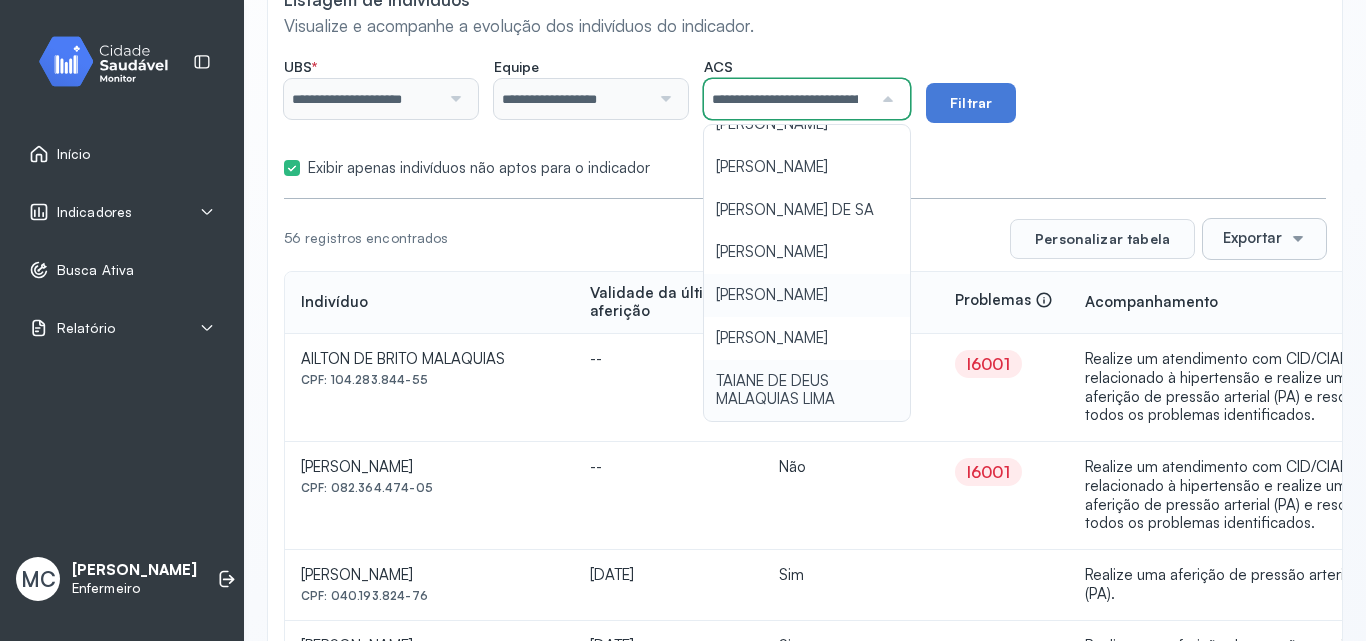 click on "**********" 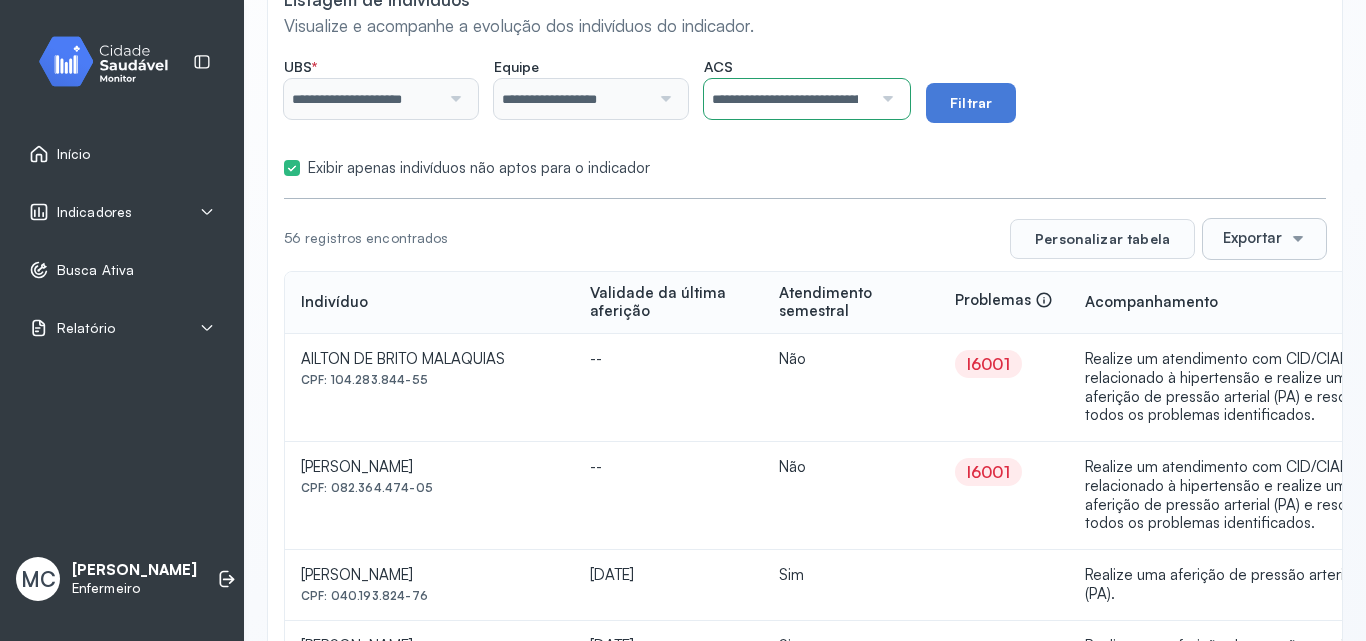 click on "**********" at bounding box center [805, 90] 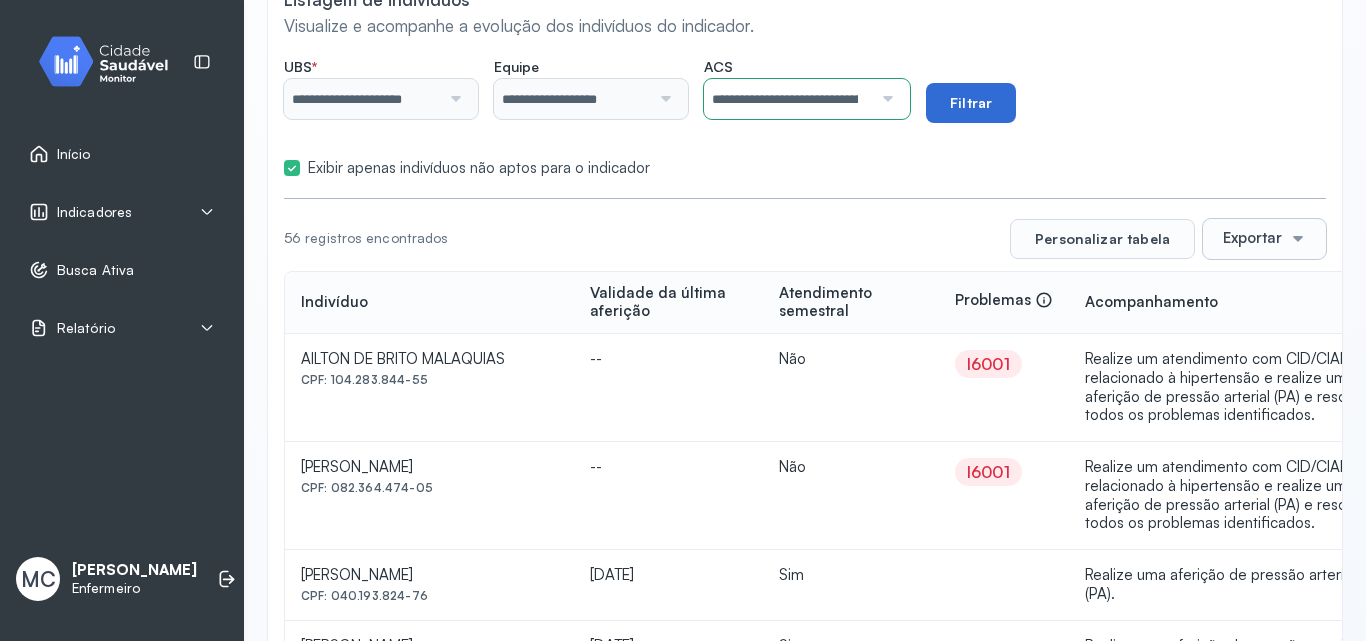 click on "Filtrar" at bounding box center [971, 103] 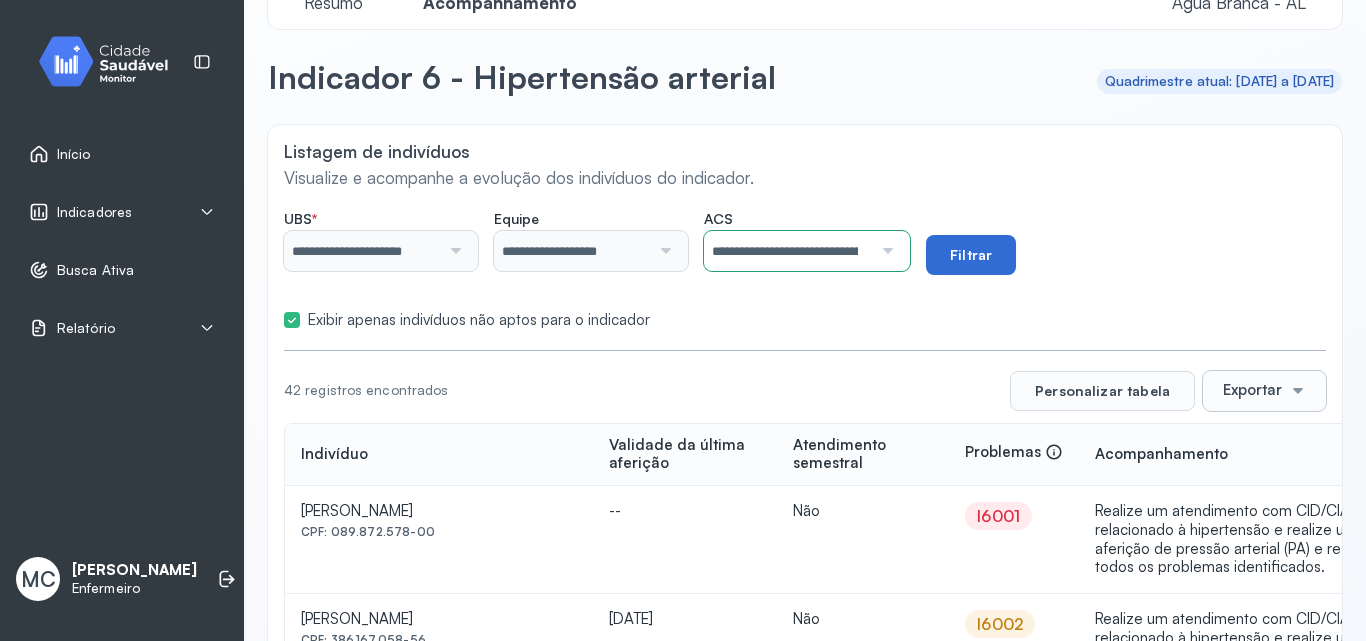scroll, scrollTop: 200, scrollLeft: 0, axis: vertical 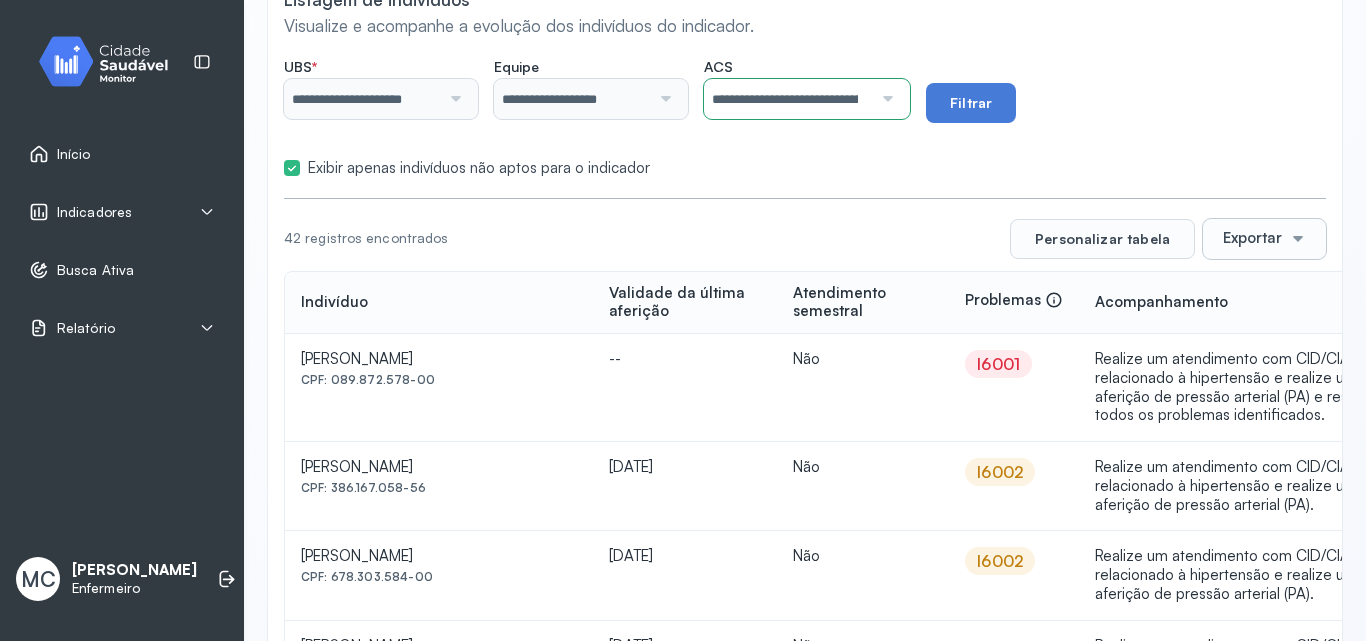click on "**********" at bounding box center [785, 99] 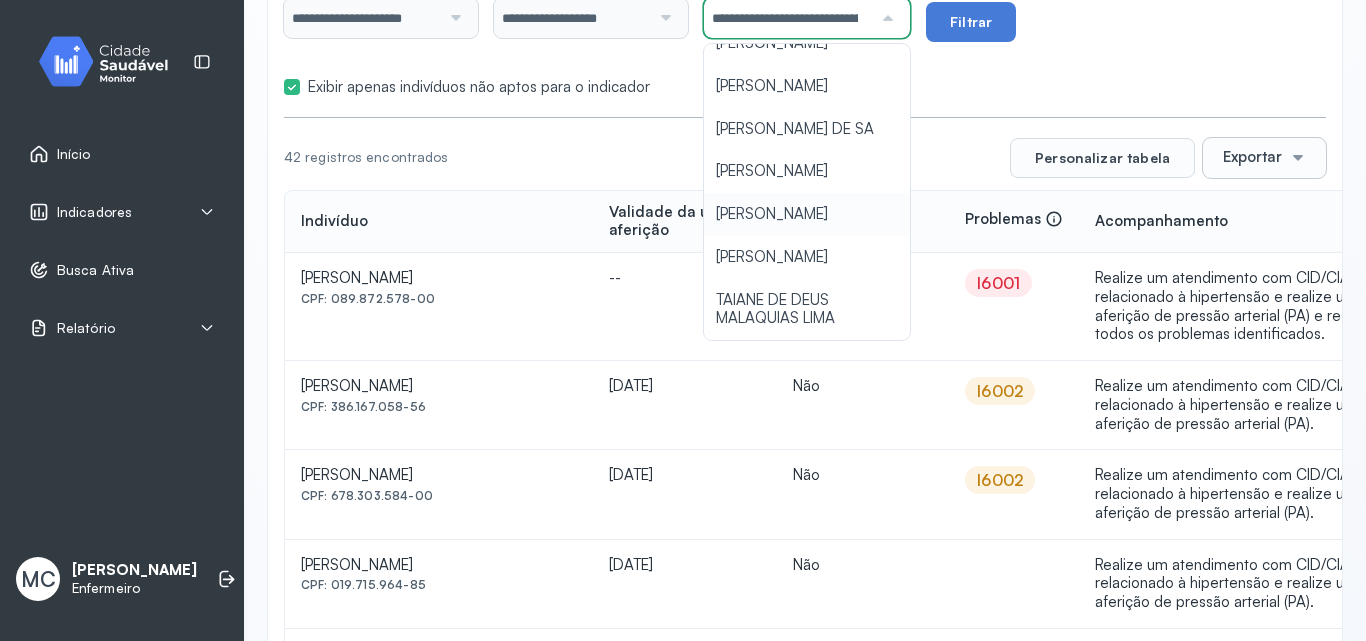 scroll, scrollTop: 400, scrollLeft: 0, axis: vertical 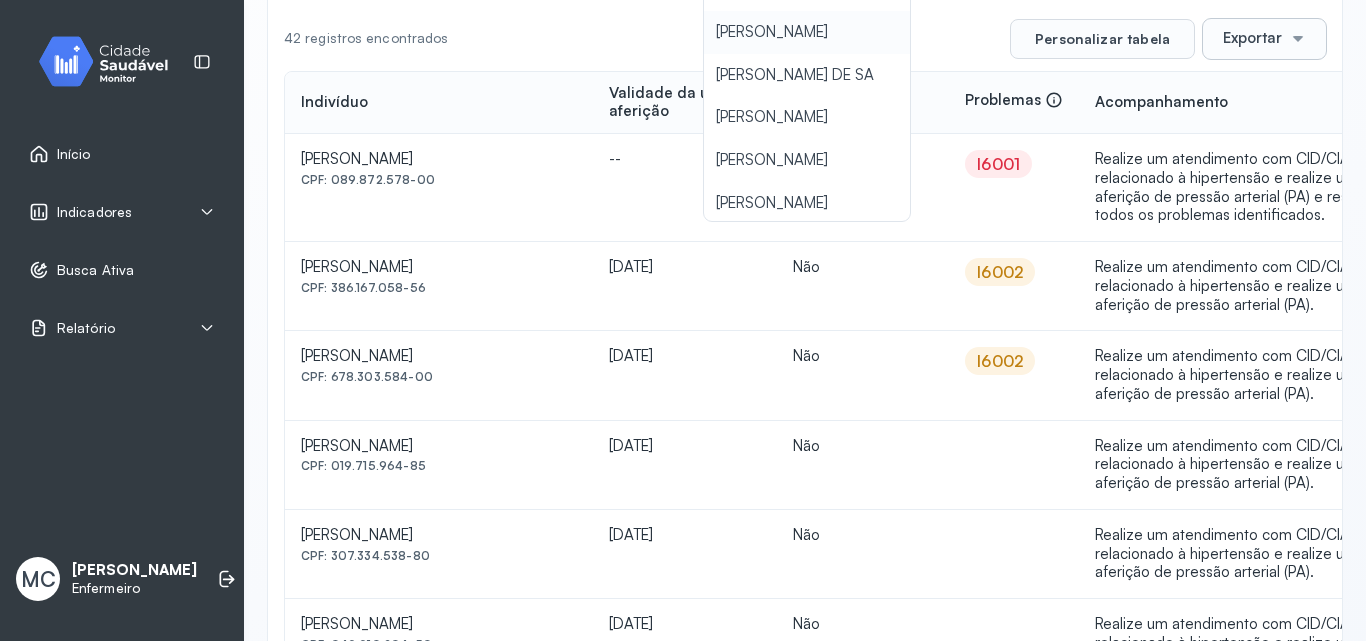 type on "**********" 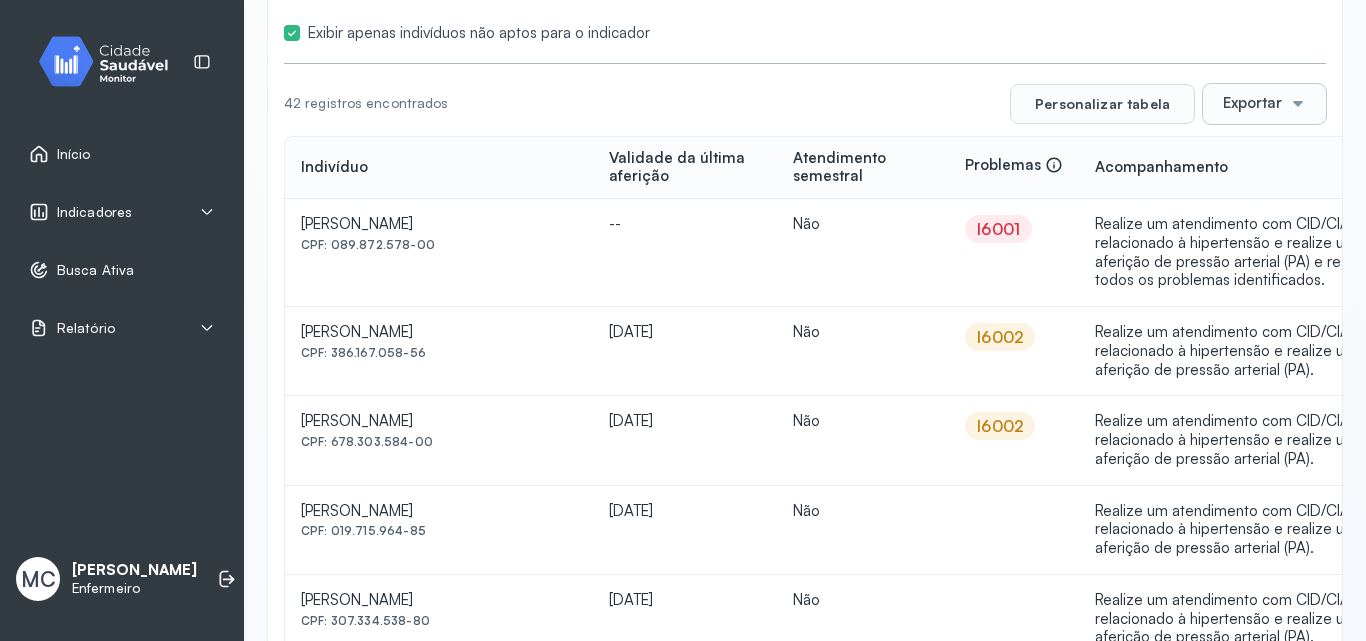 scroll, scrollTop: 200, scrollLeft: 0, axis: vertical 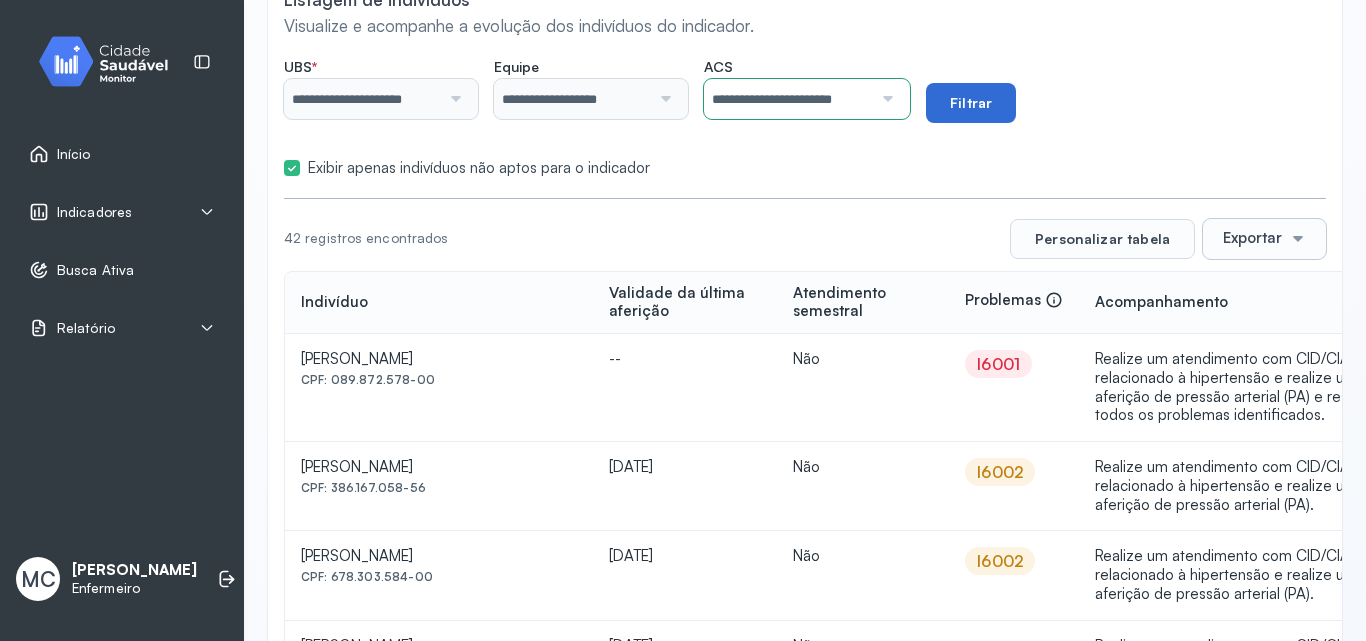 click on "Filtrar" at bounding box center (971, 103) 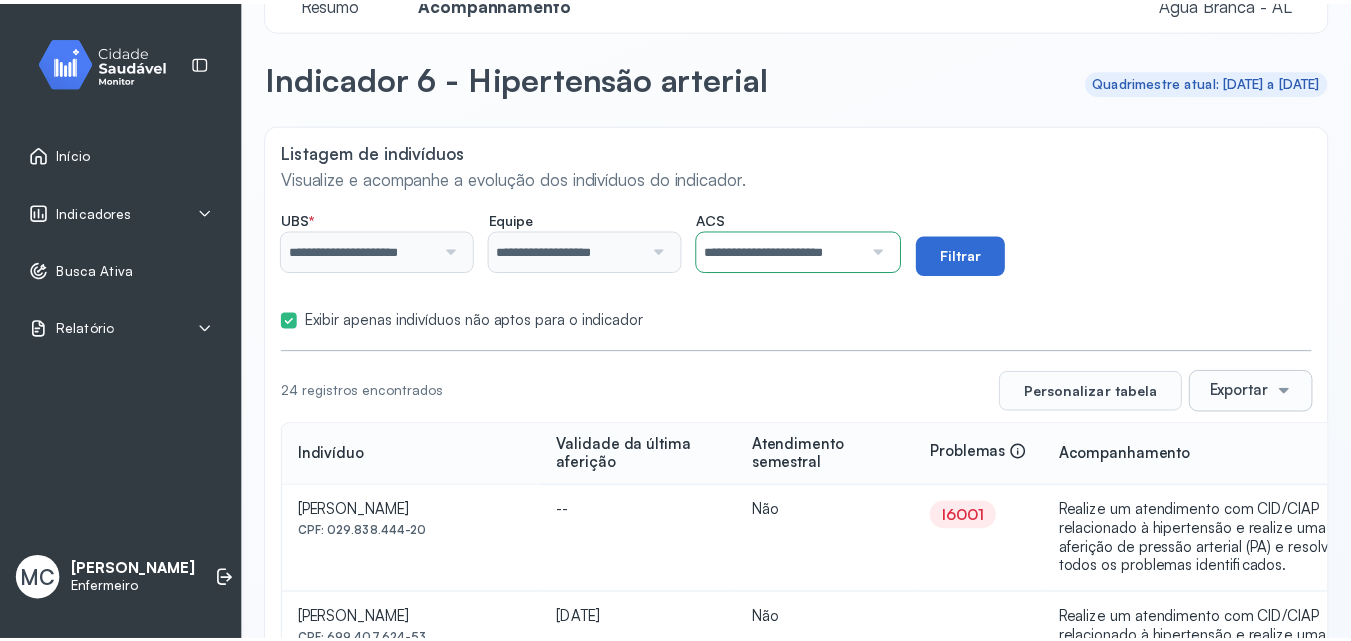 scroll, scrollTop: 200, scrollLeft: 0, axis: vertical 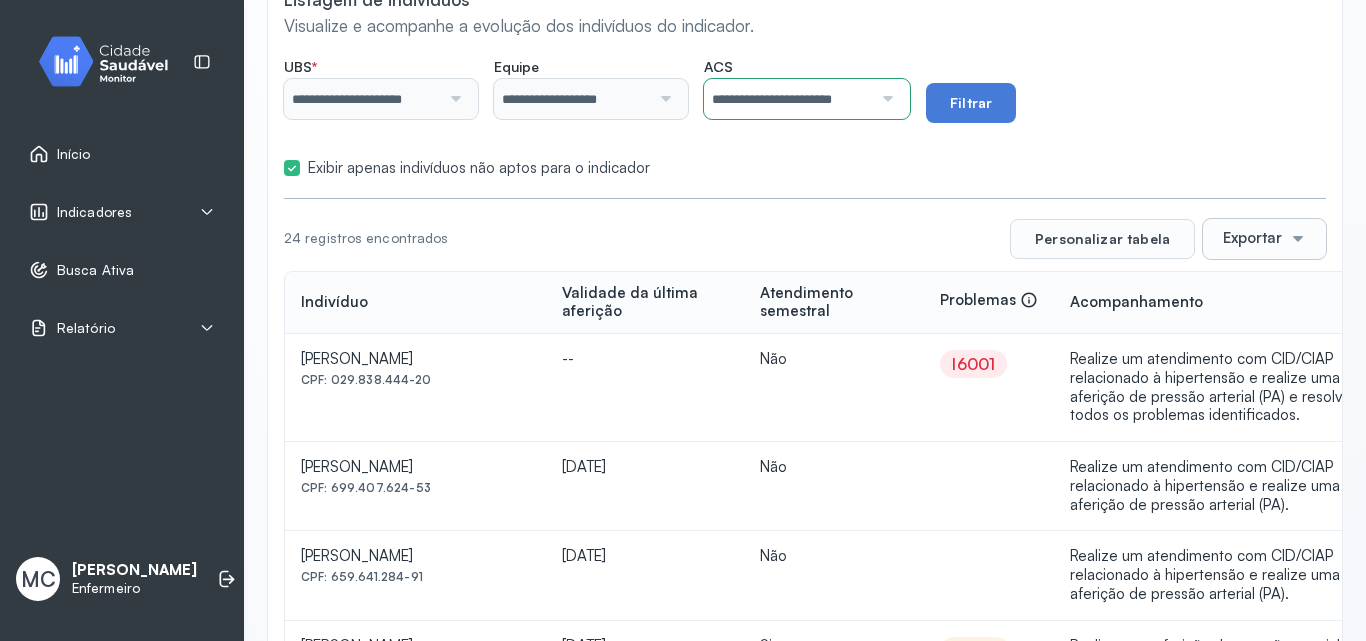 click on "Indicadores" at bounding box center [122, 212] 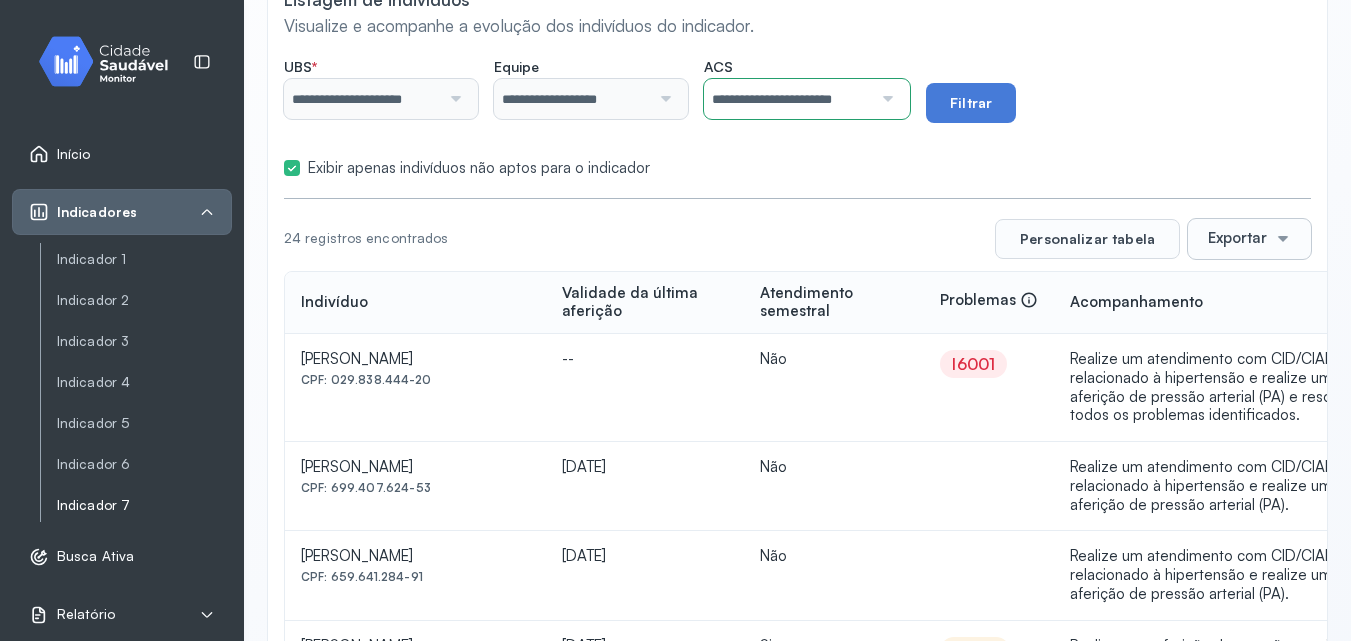 click on "Indicador 7" at bounding box center (144, 505) 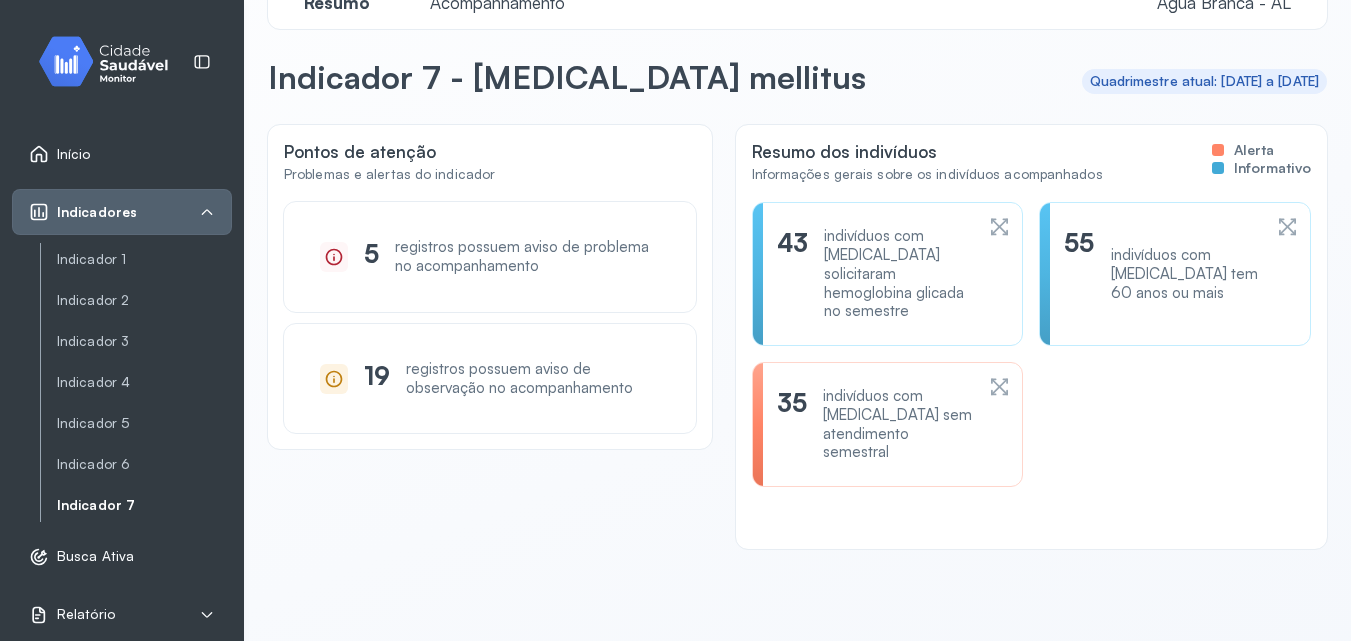 scroll, scrollTop: 0, scrollLeft: 0, axis: both 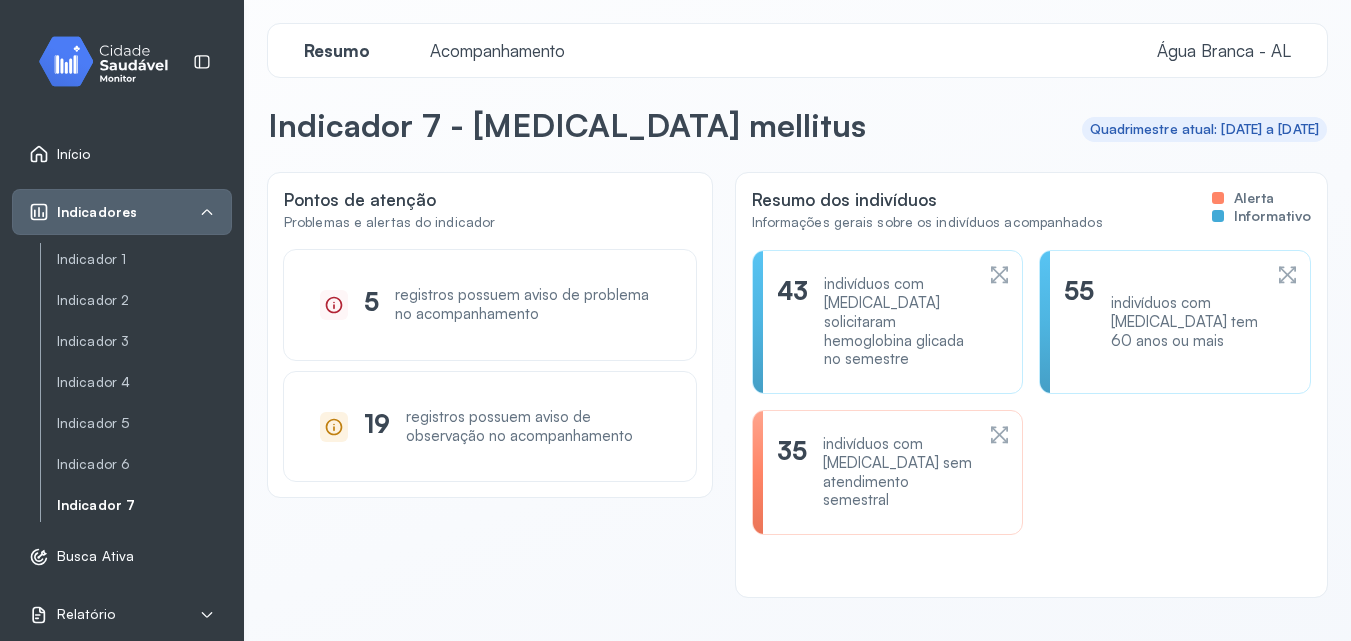 click on "Acompanhamento" at bounding box center (497, 50) 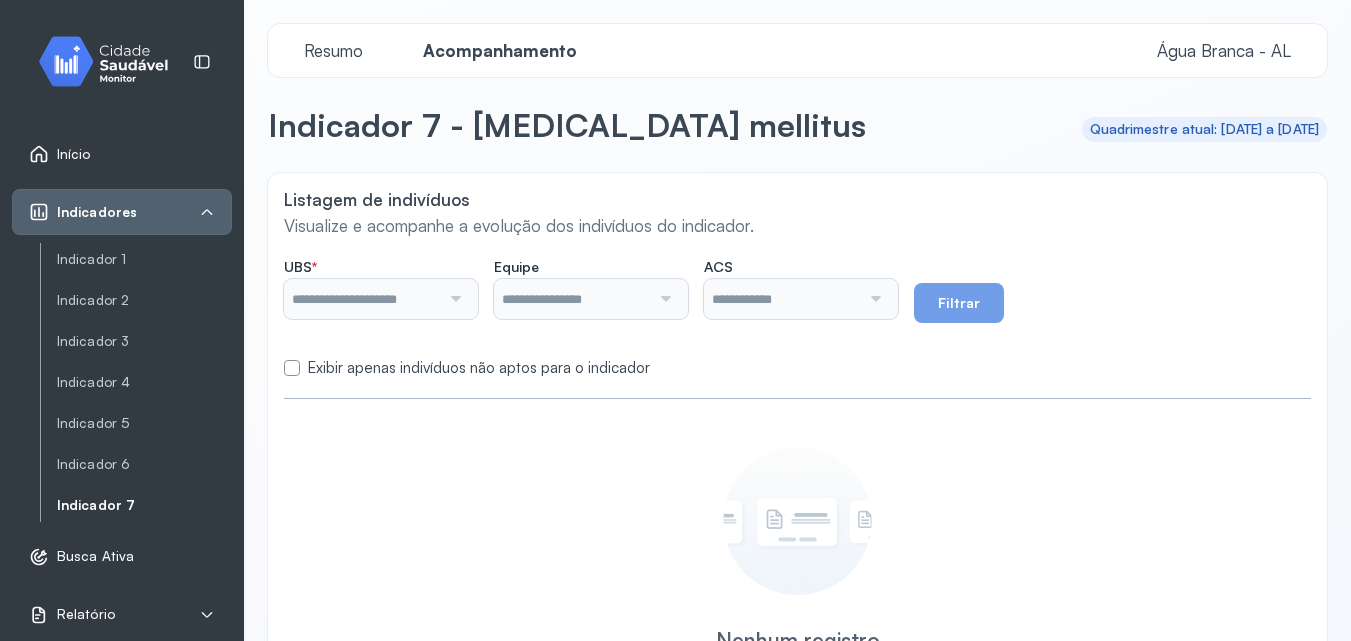 type on "**********" 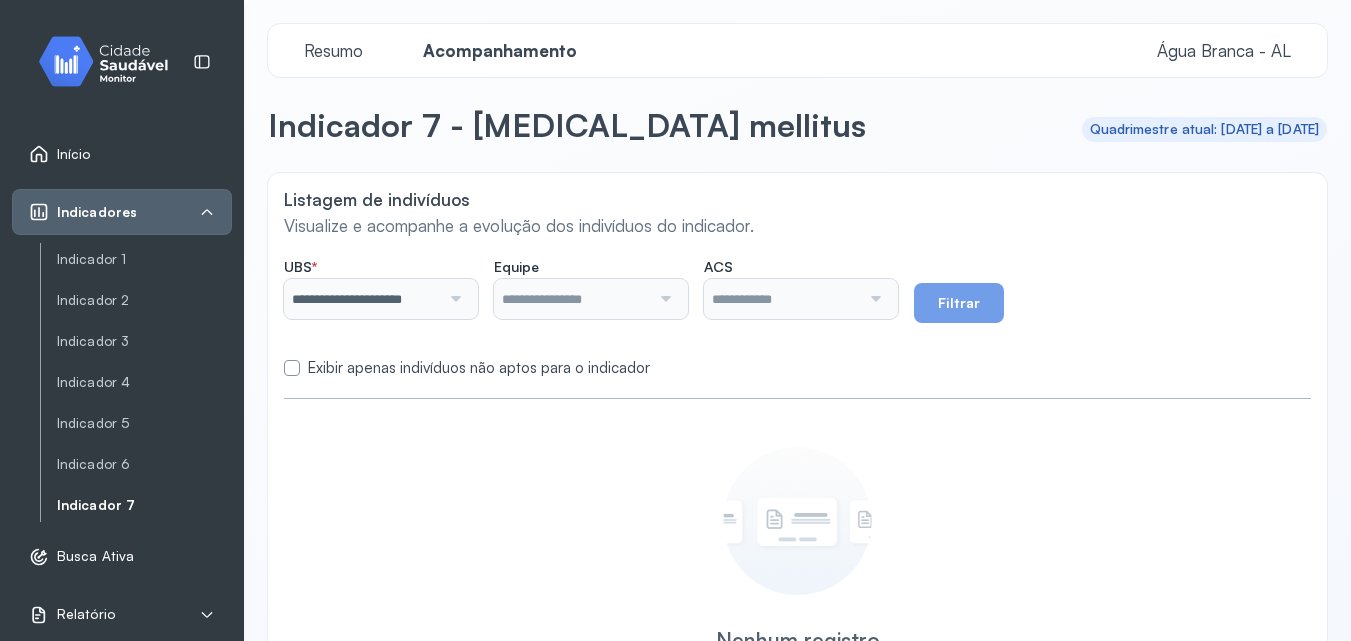 type on "**********" 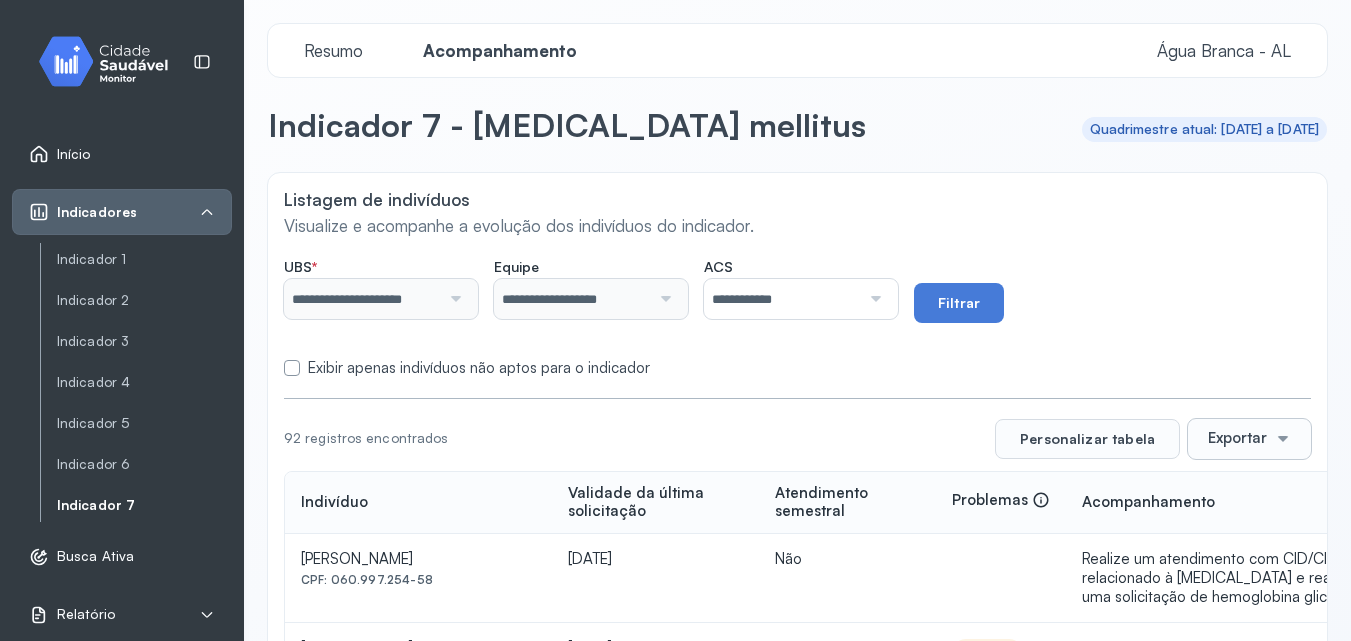 click on "**********" at bounding box center [782, 299] 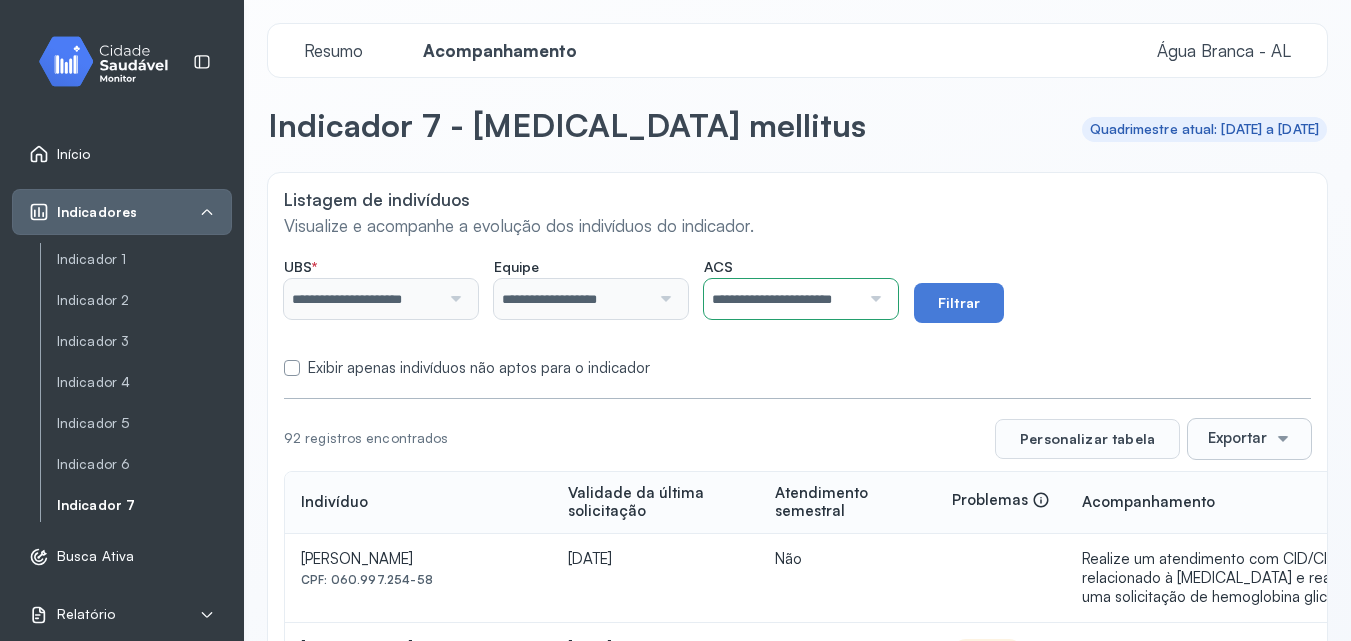 click on "**********" 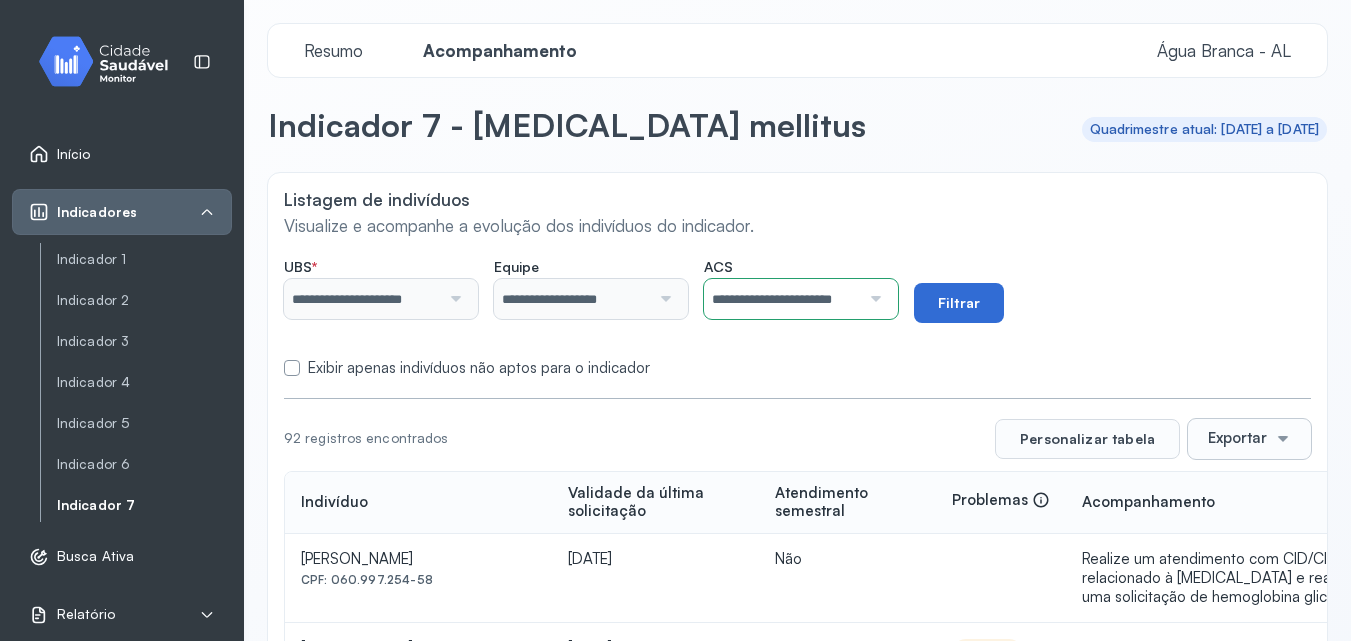 click on "Filtrar" at bounding box center (959, 303) 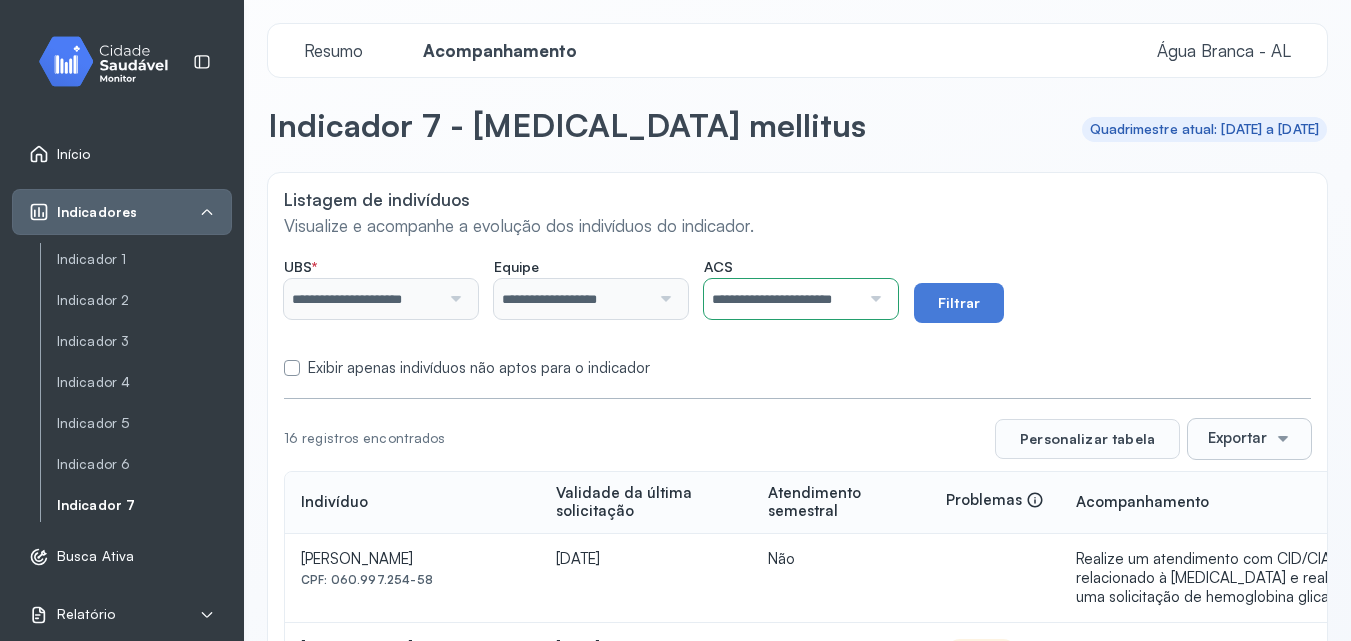 click on "**********" at bounding box center [782, 299] 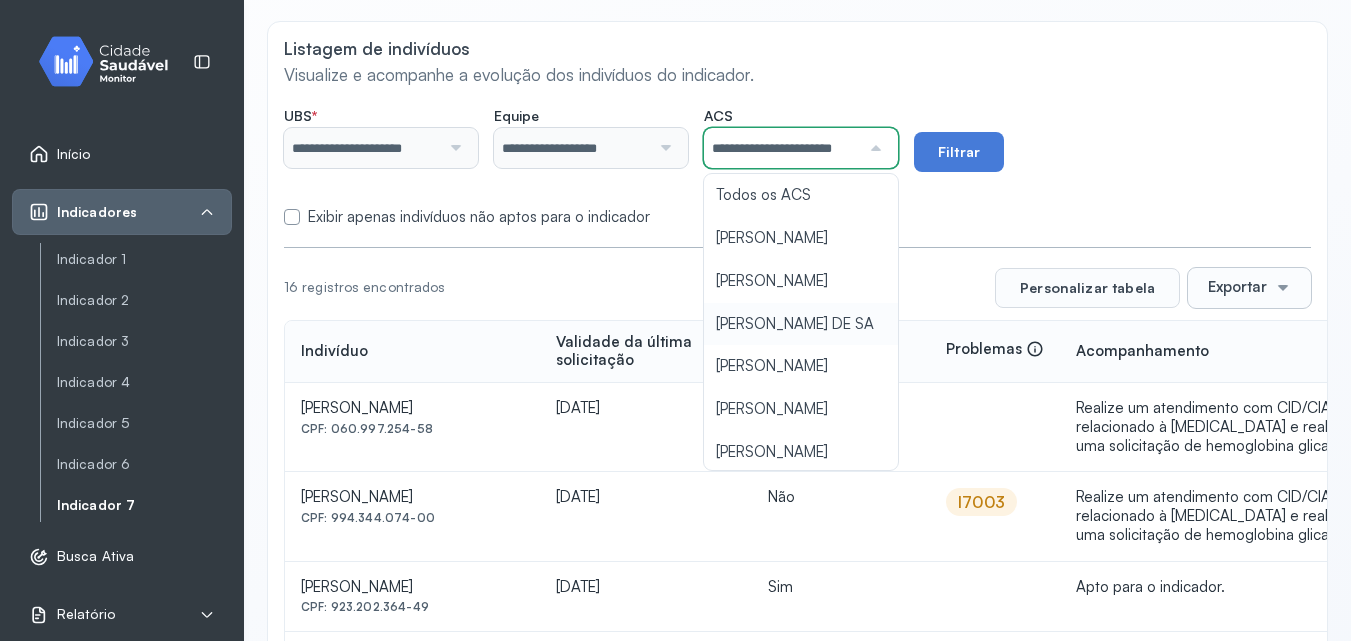 scroll, scrollTop: 200, scrollLeft: 0, axis: vertical 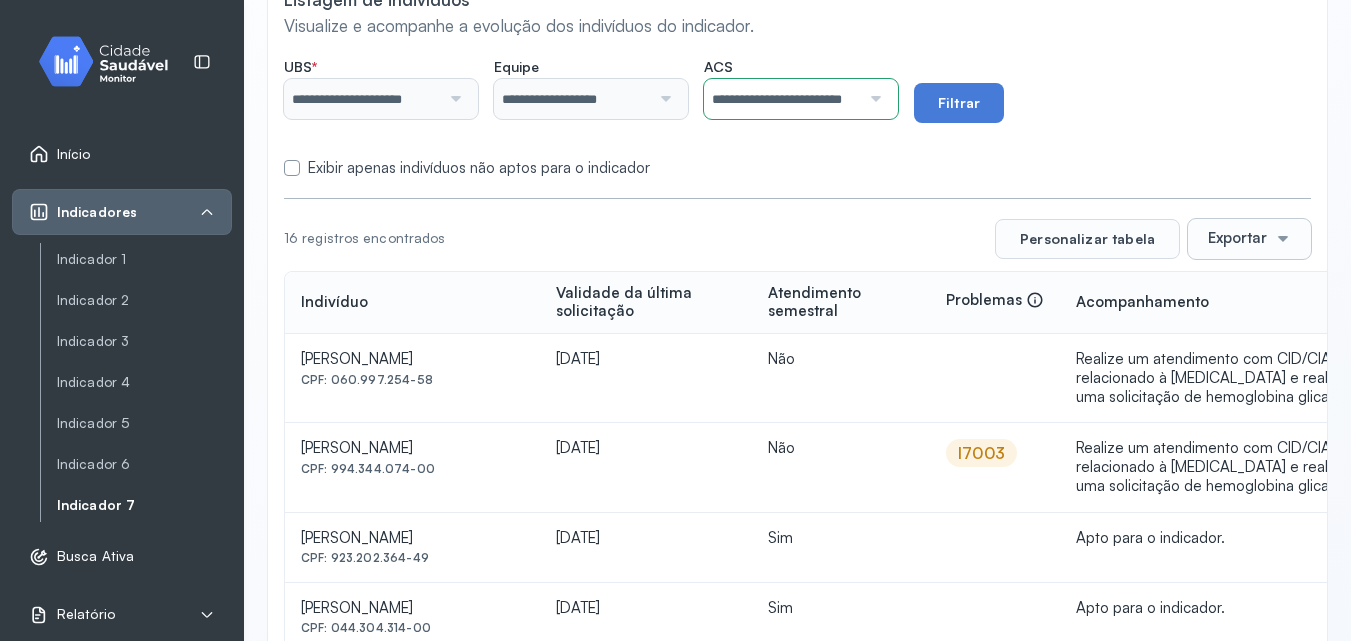 click on "**********" 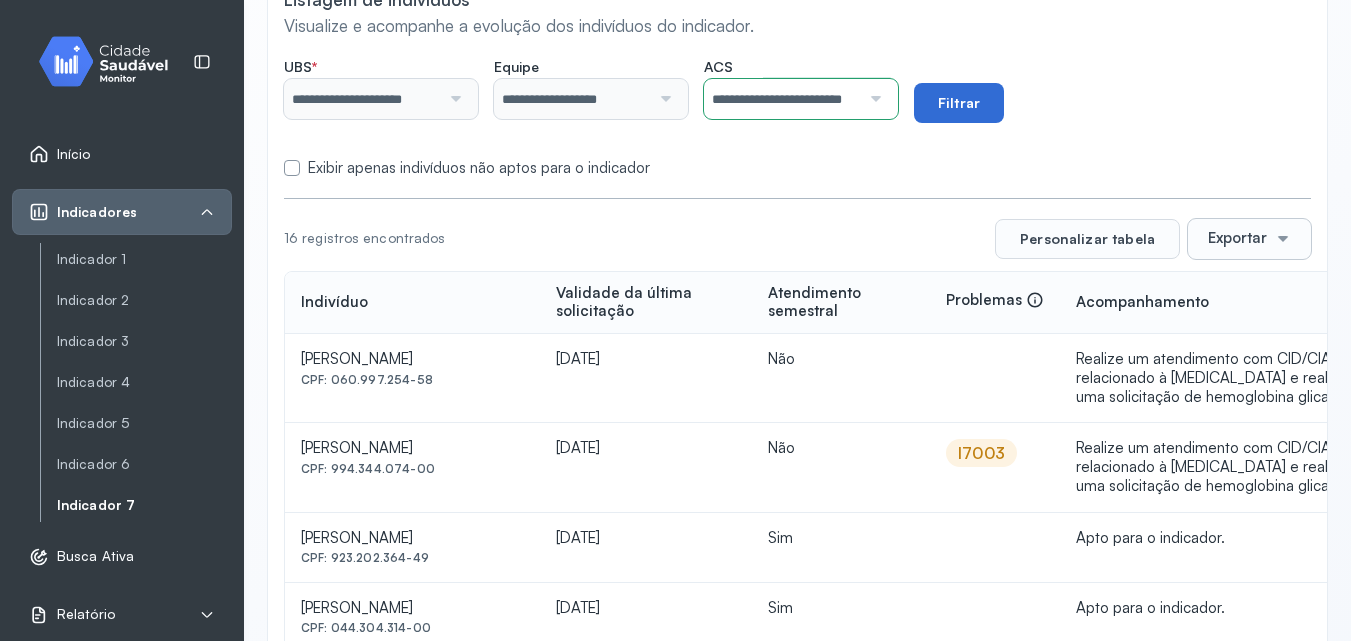 click on "Filtrar" at bounding box center [959, 103] 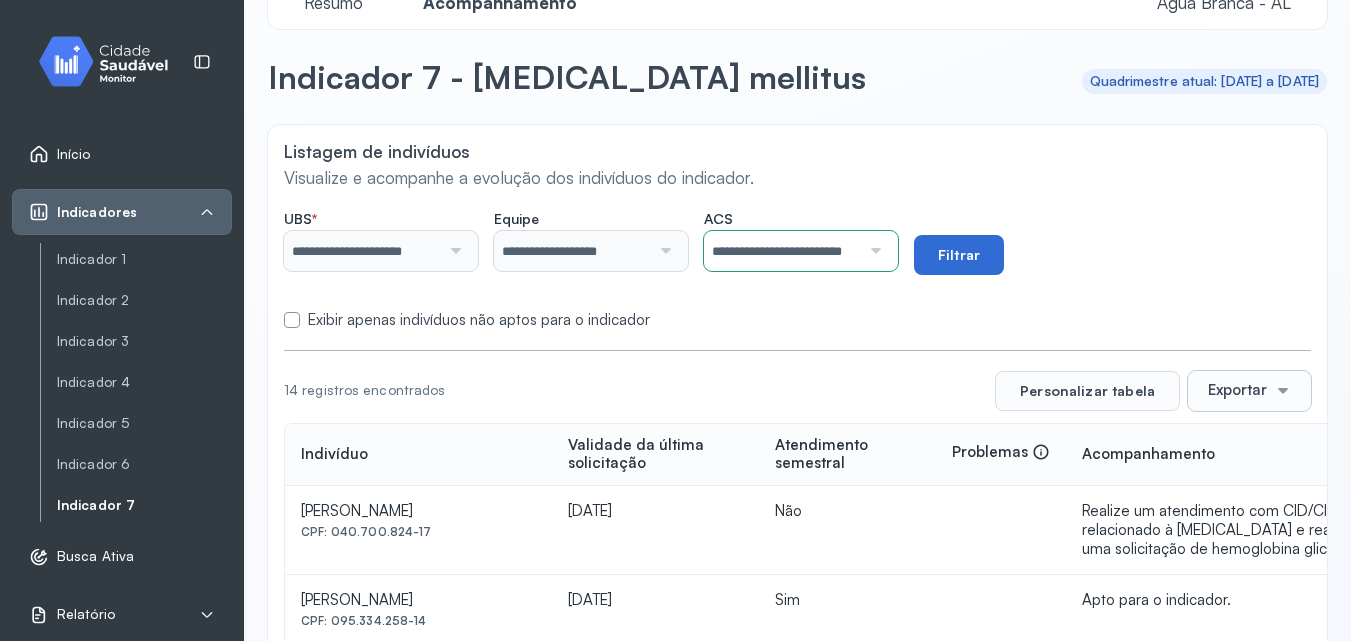 scroll, scrollTop: 200, scrollLeft: 0, axis: vertical 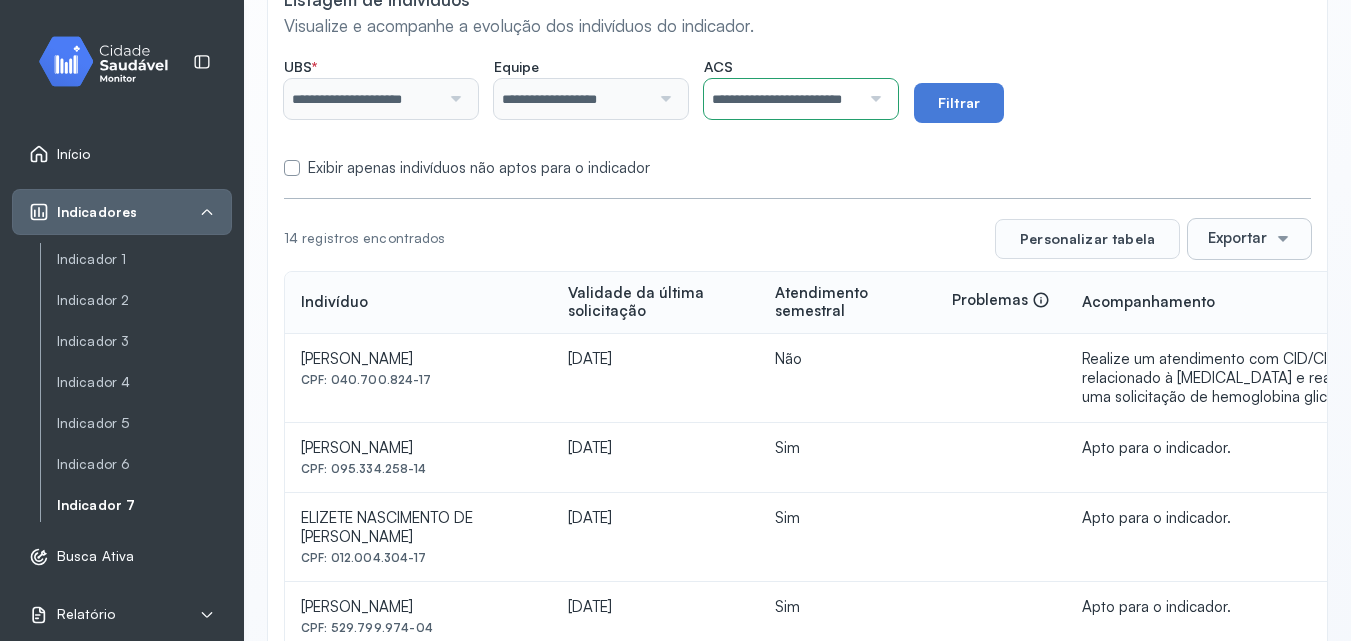 click on "**********" at bounding box center (782, 99) 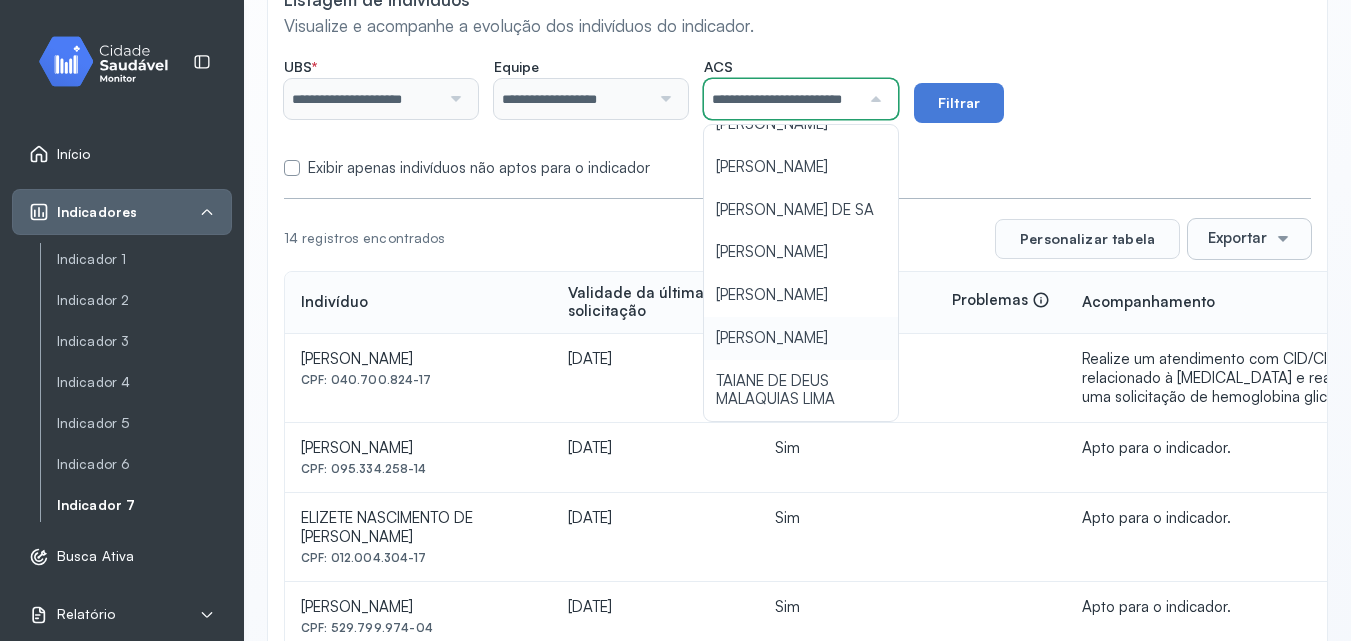 scroll, scrollTop: 177, scrollLeft: 0, axis: vertical 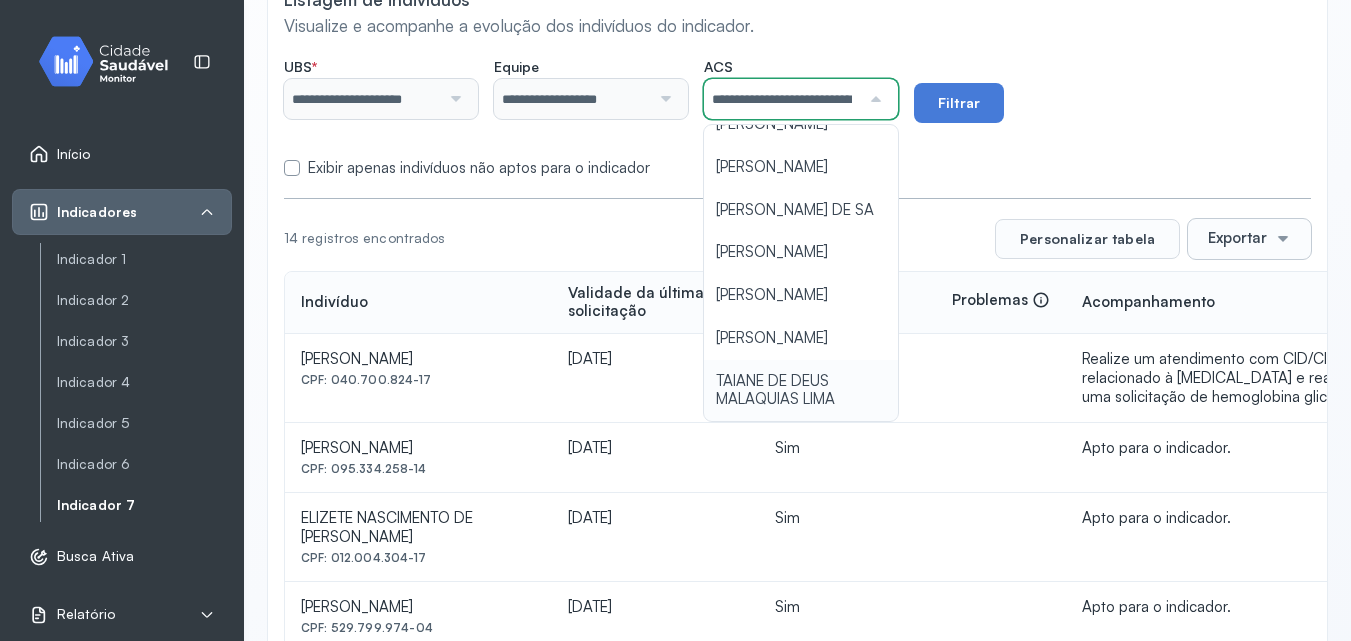 click on "**********" 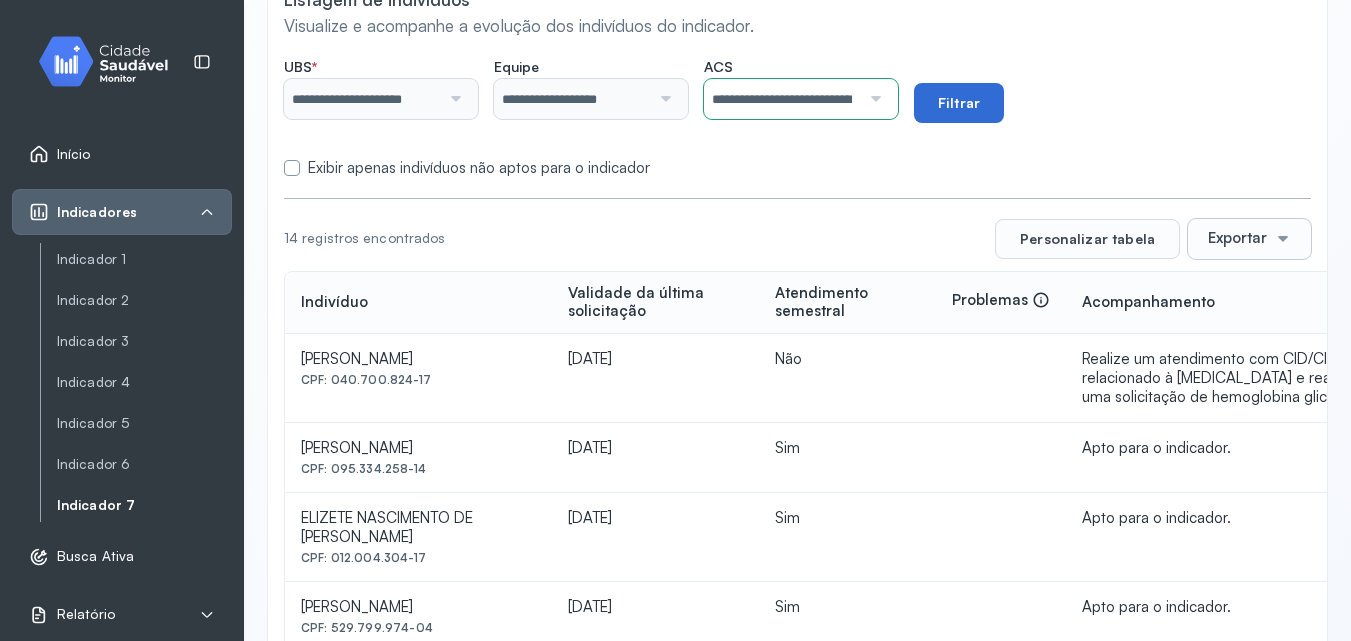 click on "Filtrar" at bounding box center (959, 103) 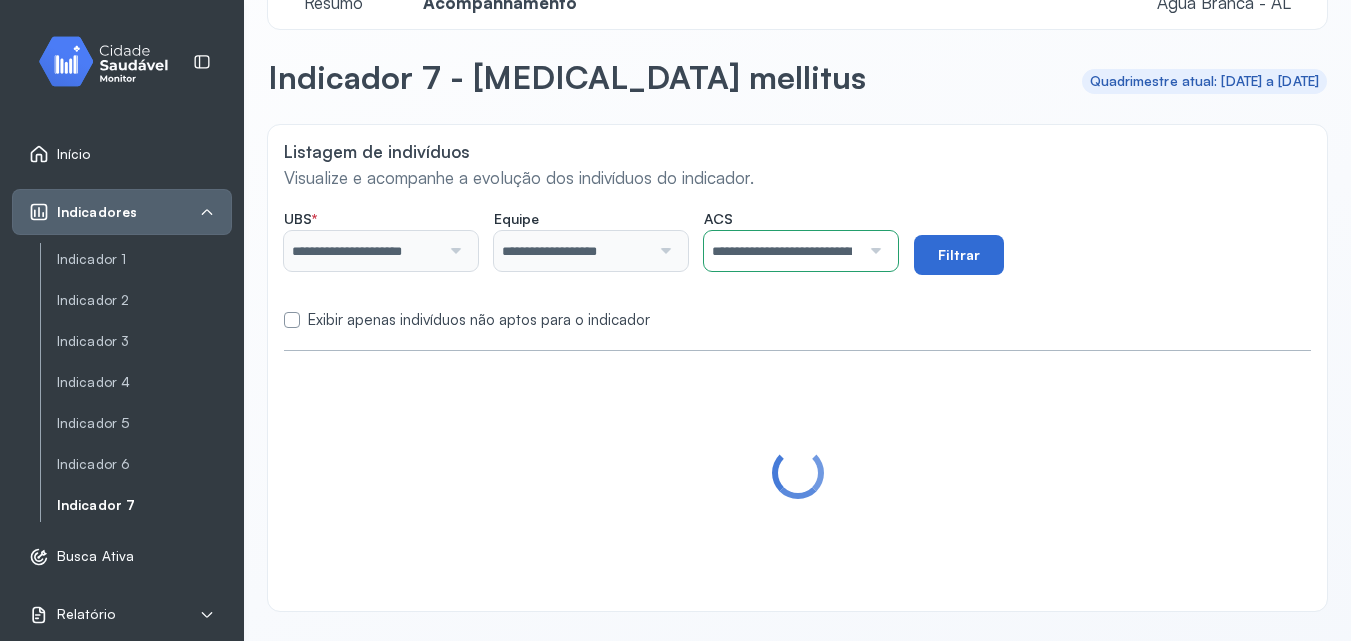 scroll, scrollTop: 200, scrollLeft: 0, axis: vertical 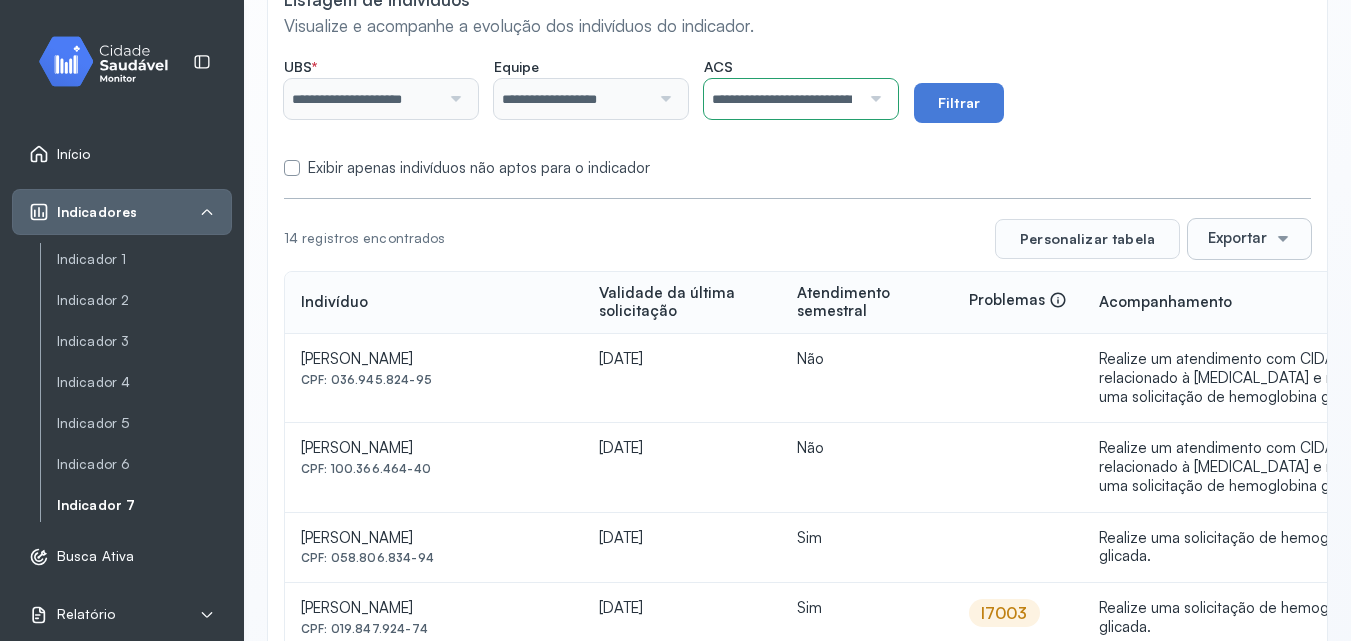 click on "**********" at bounding box center [782, 99] 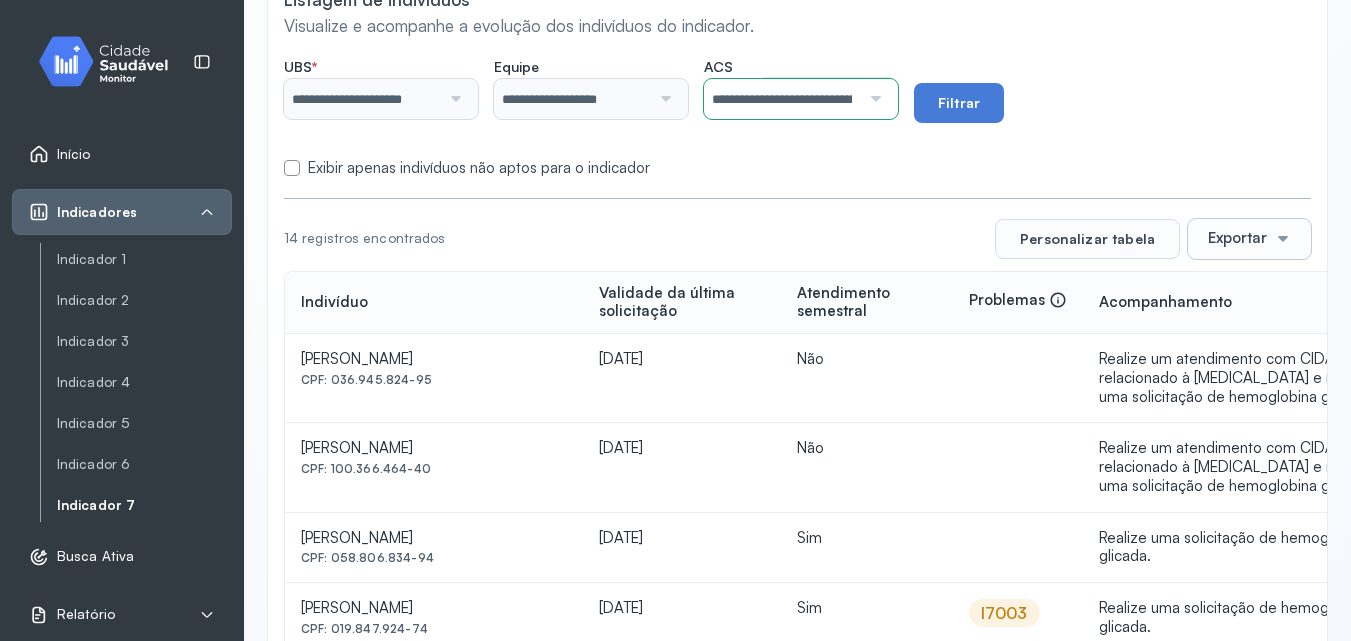 click on "**********" 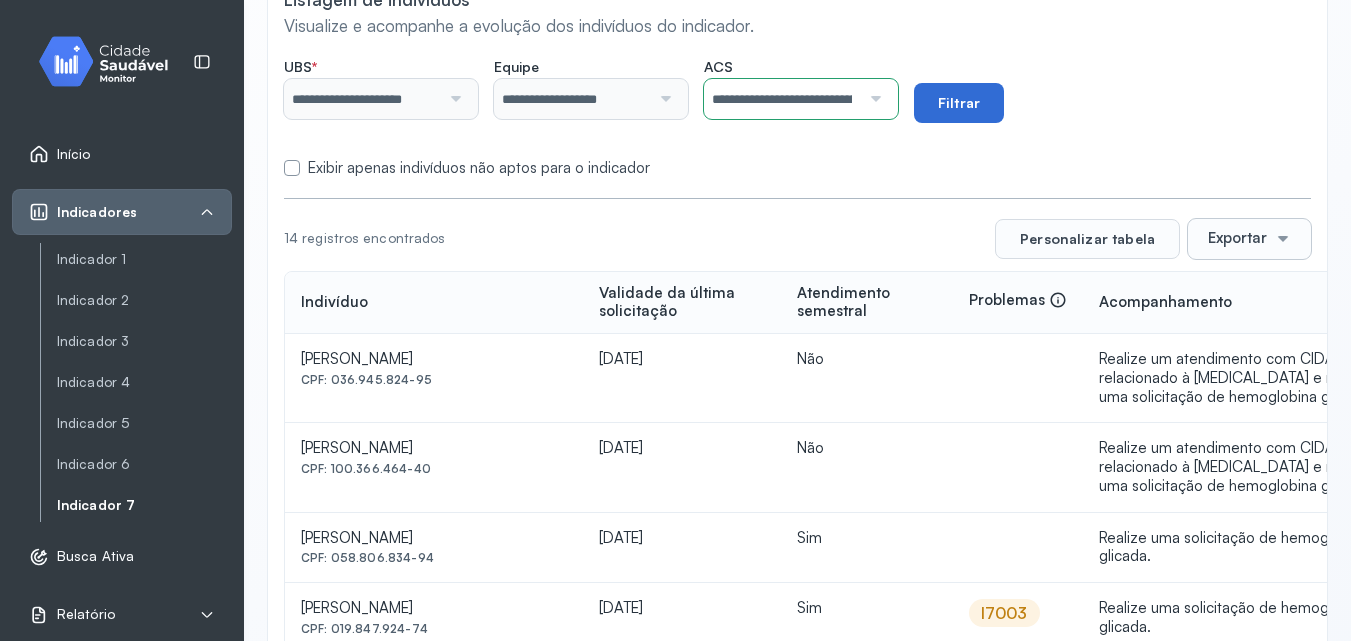 click on "Filtrar" at bounding box center (959, 103) 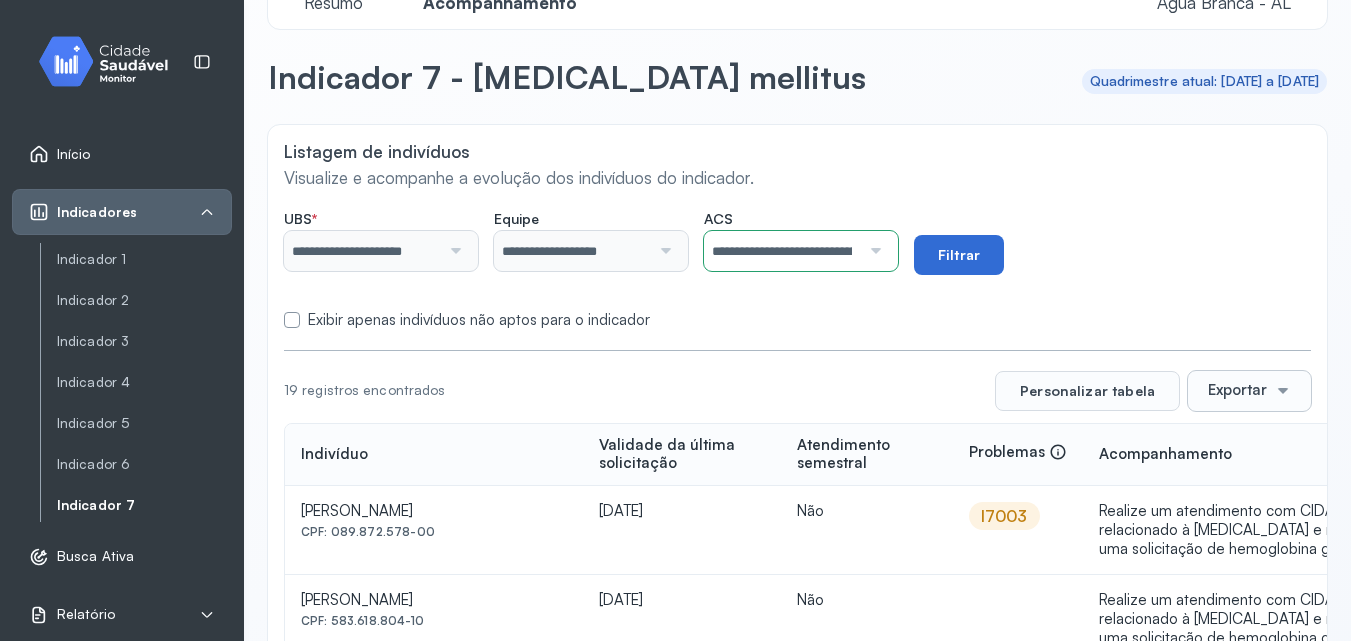 scroll, scrollTop: 200, scrollLeft: 0, axis: vertical 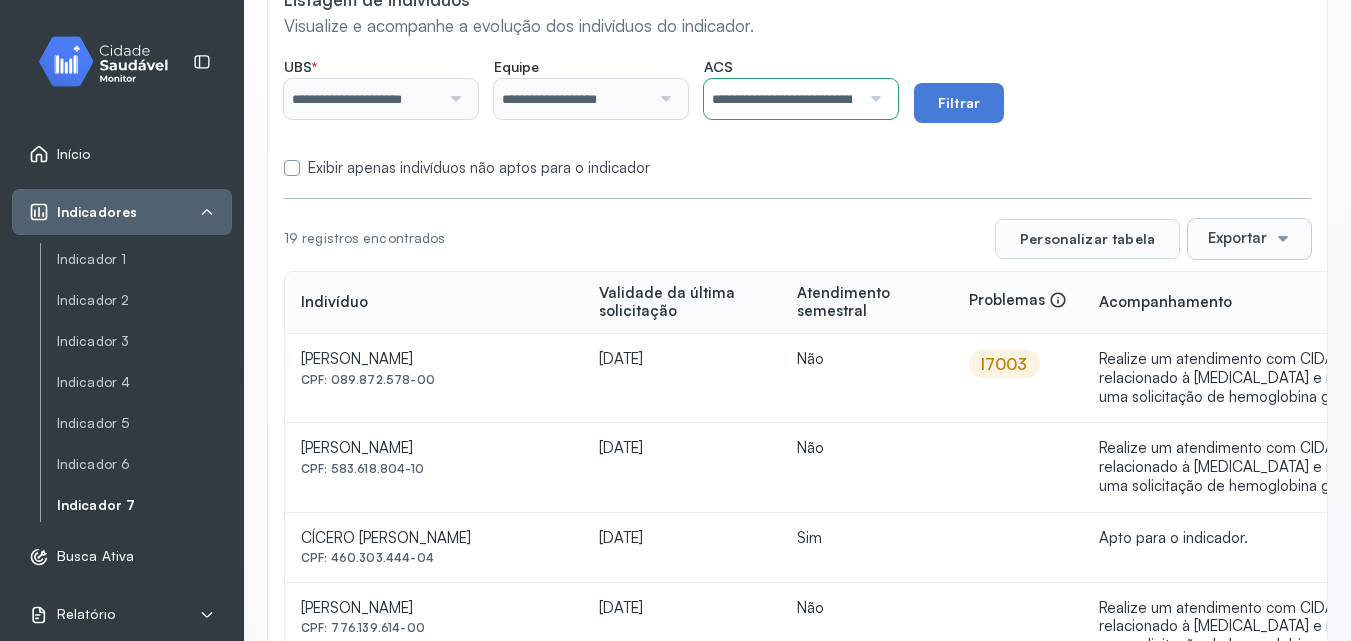 click on "**********" 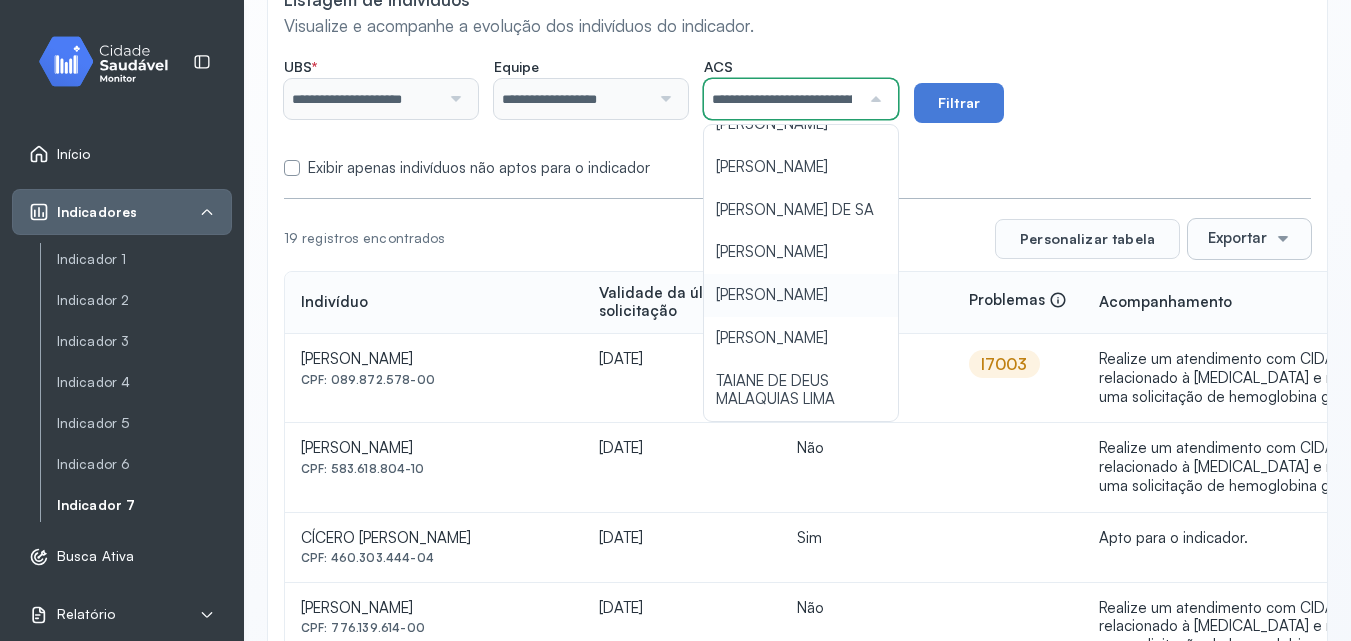 scroll, scrollTop: 0, scrollLeft: 137, axis: horizontal 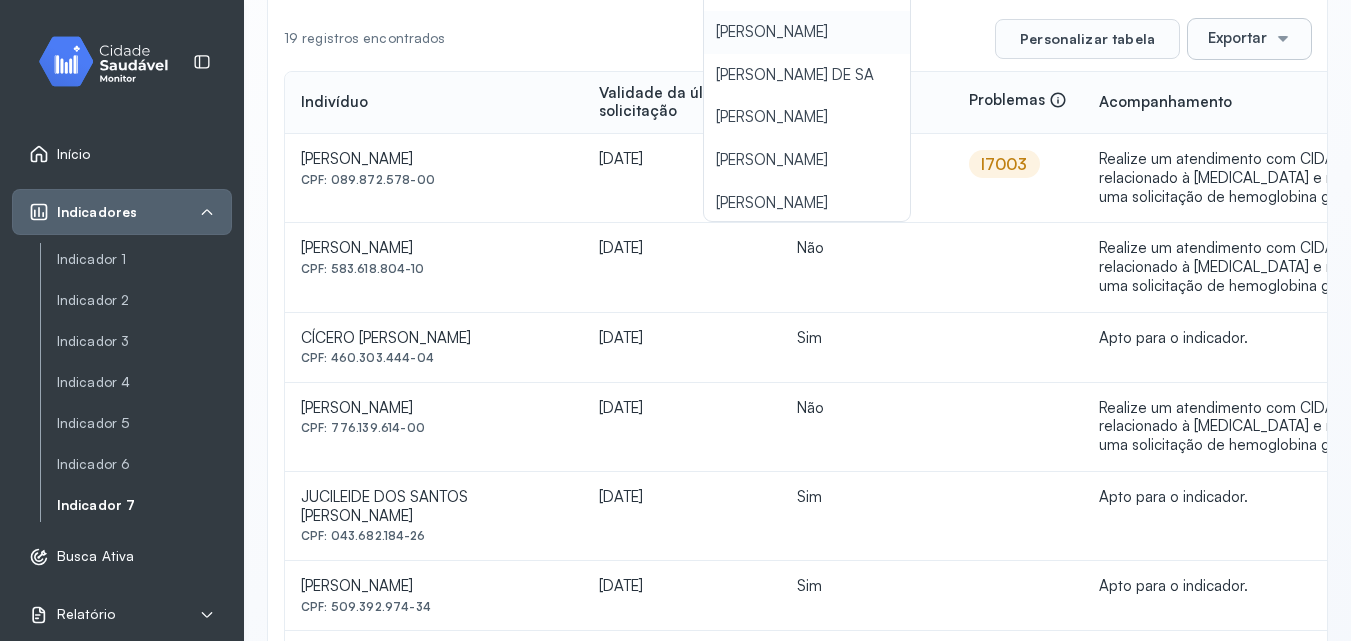 click on "**********" 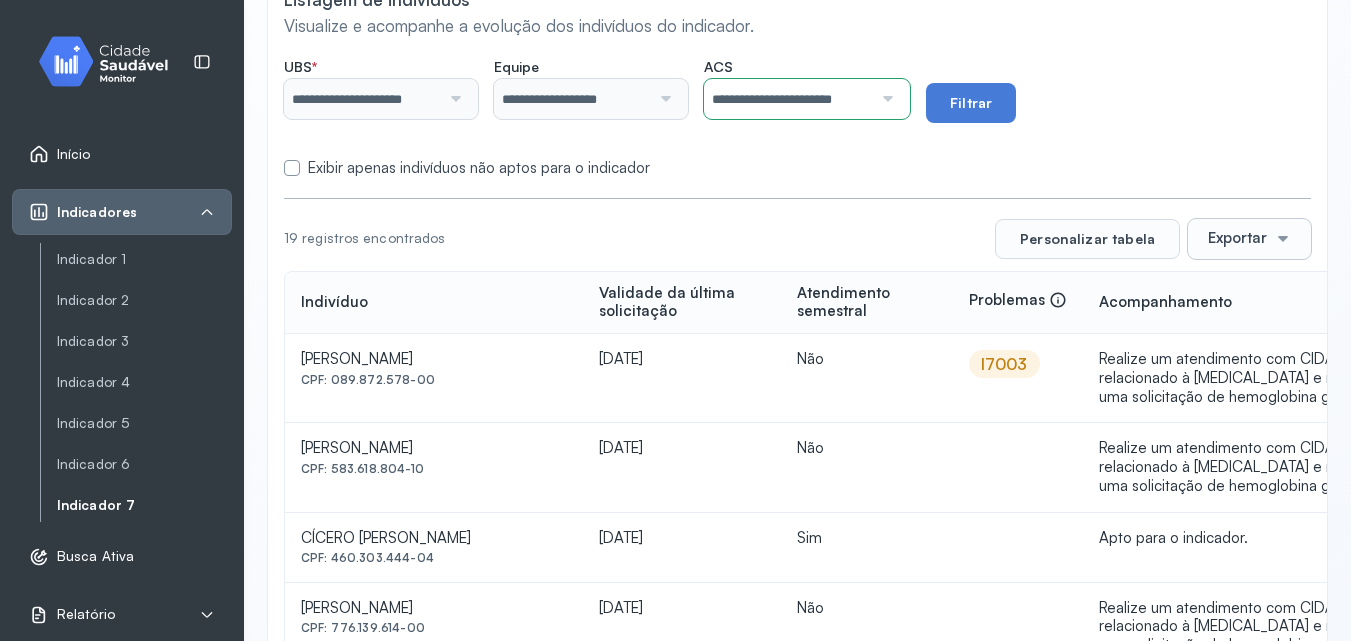 click on "**********" at bounding box center (797, 113) 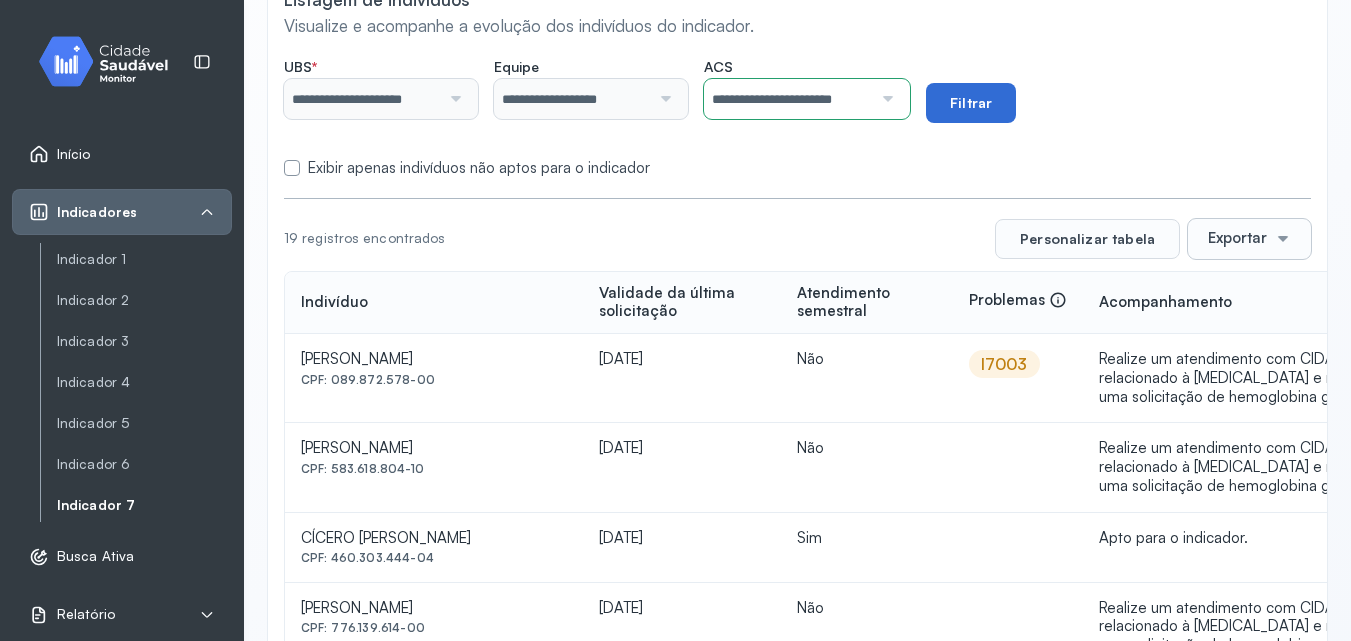 click on "Filtrar" at bounding box center (971, 103) 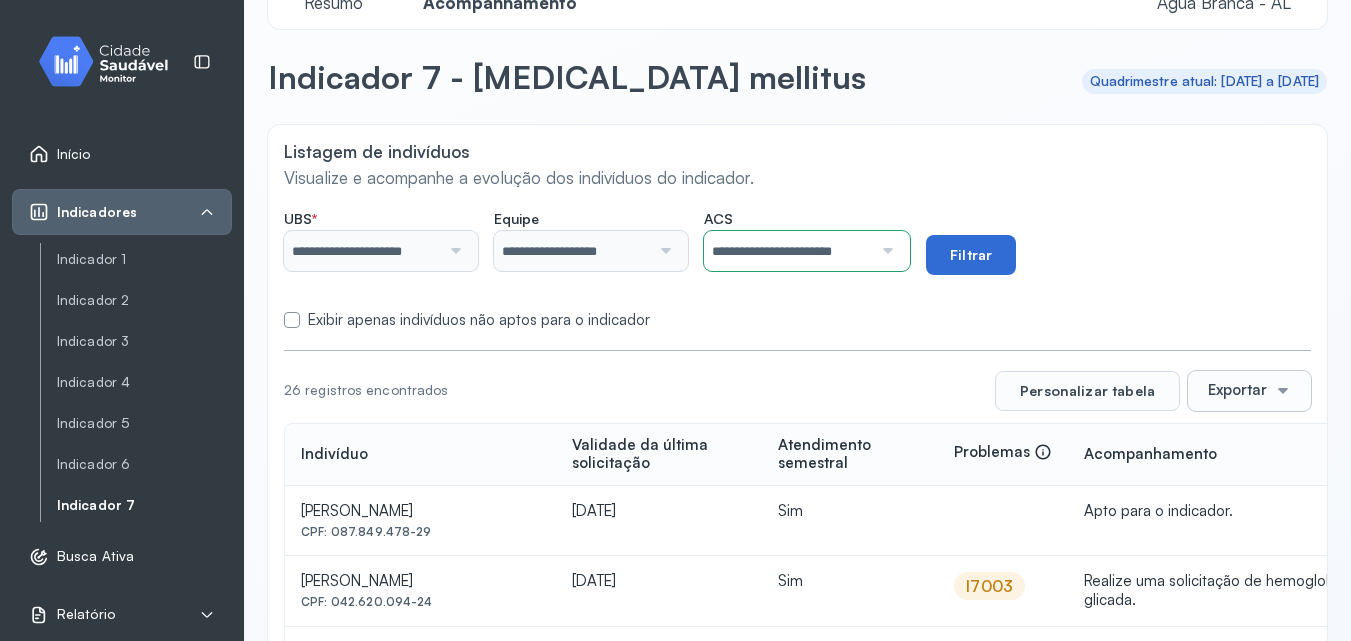 scroll, scrollTop: 200, scrollLeft: 0, axis: vertical 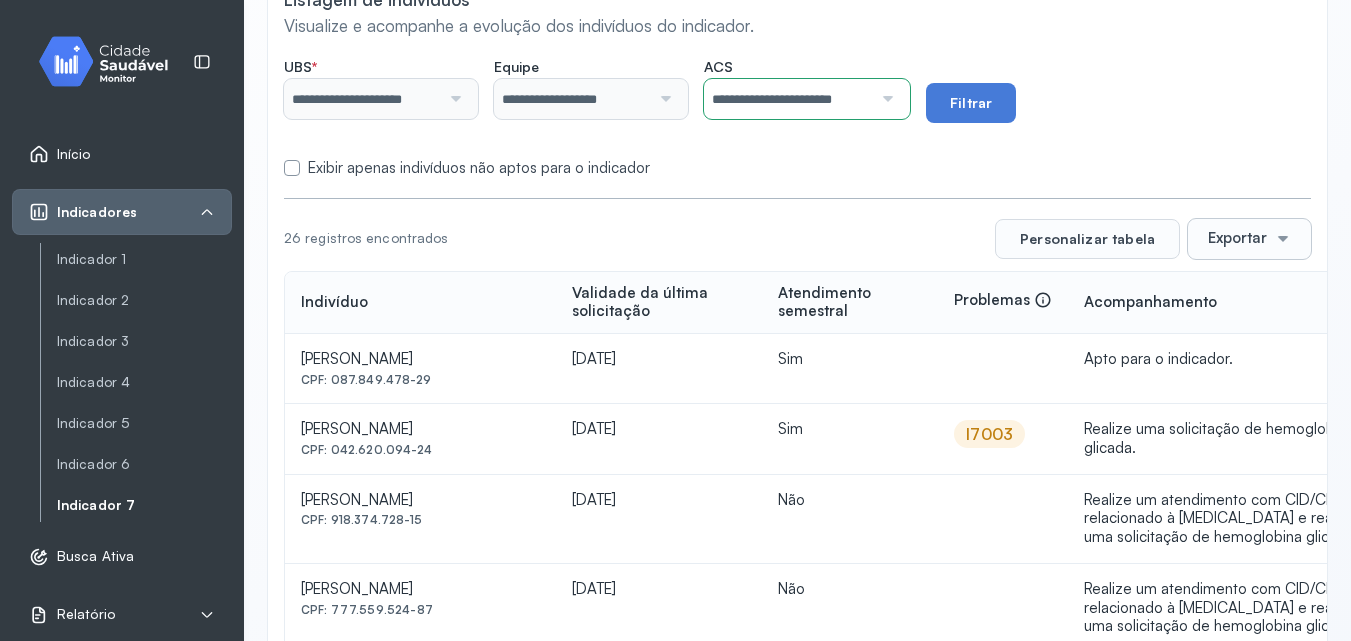 click on "**********" at bounding box center [785, 99] 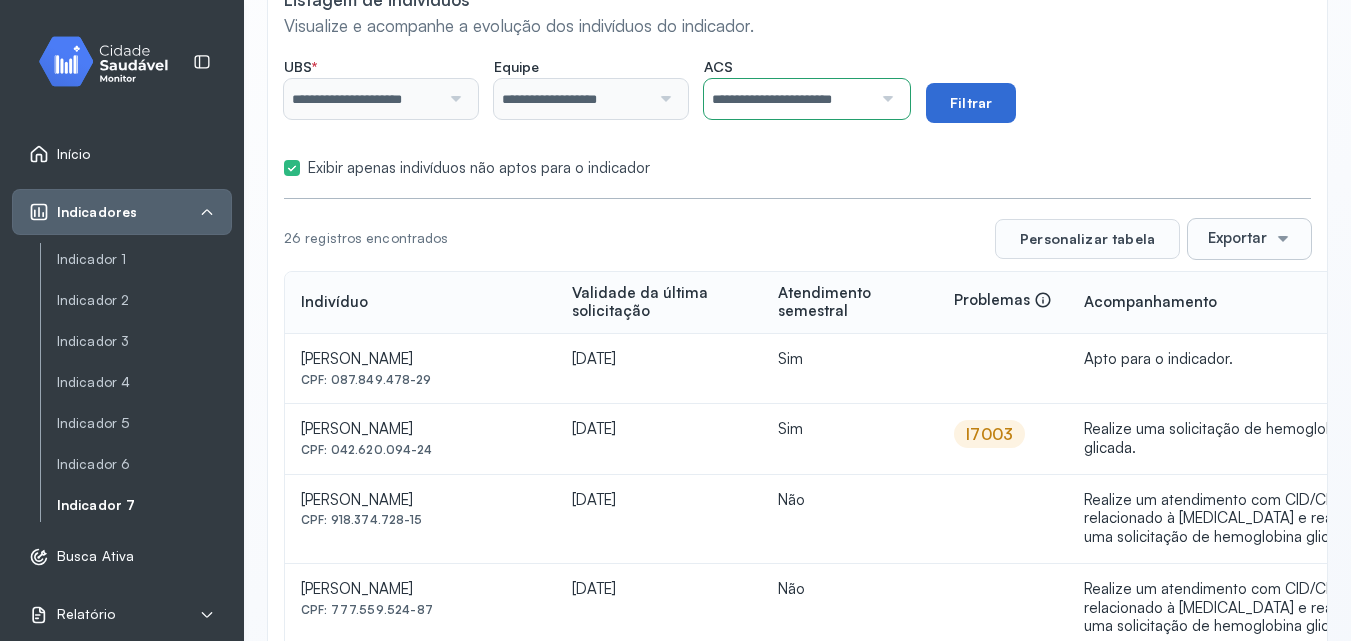 click on "Filtrar" at bounding box center [971, 103] 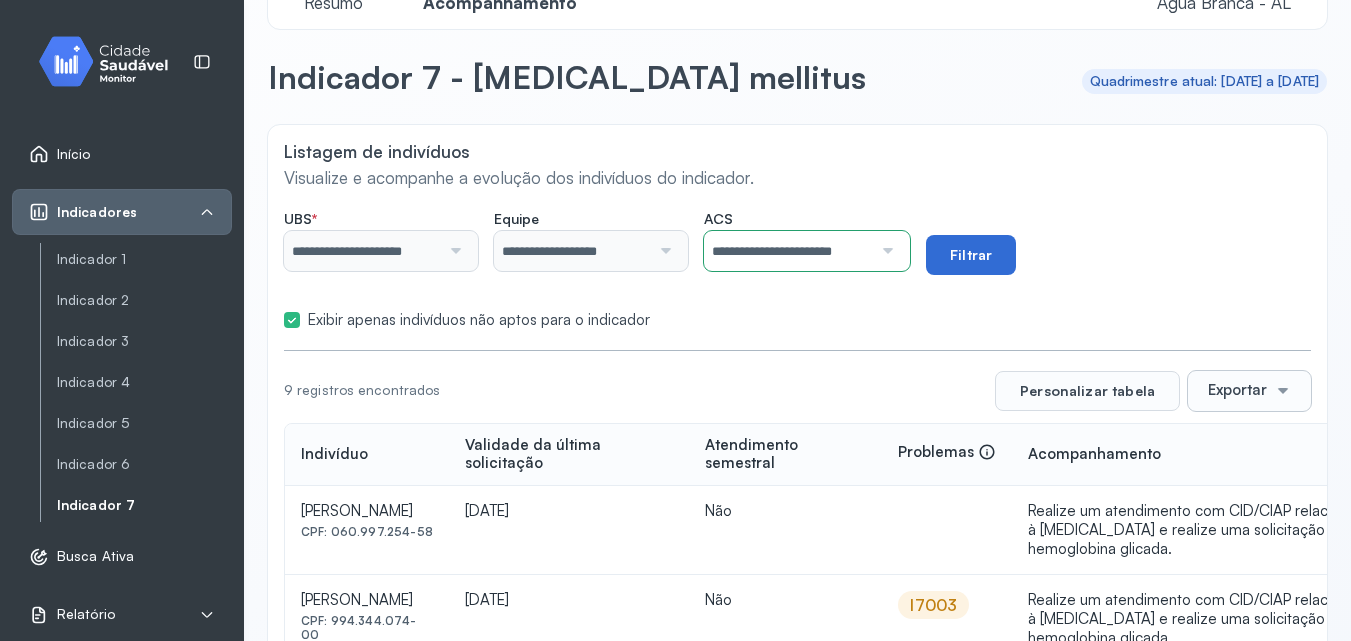 scroll, scrollTop: 200, scrollLeft: 0, axis: vertical 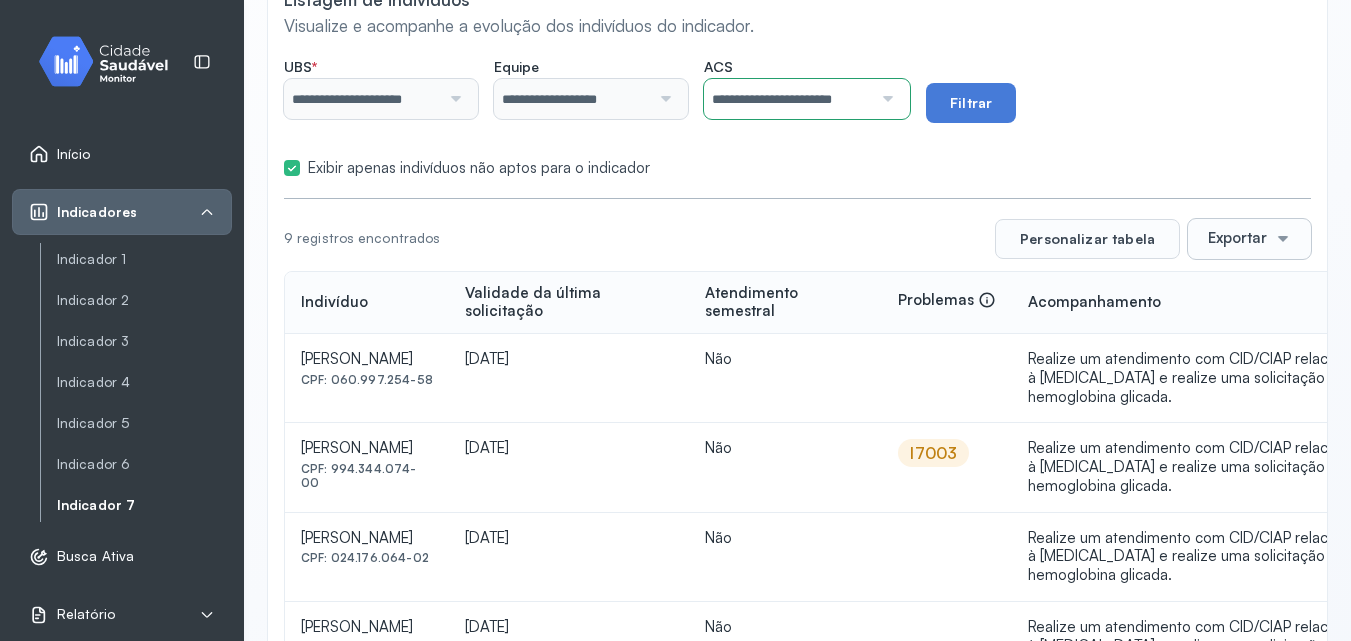click at bounding box center [885, 99] 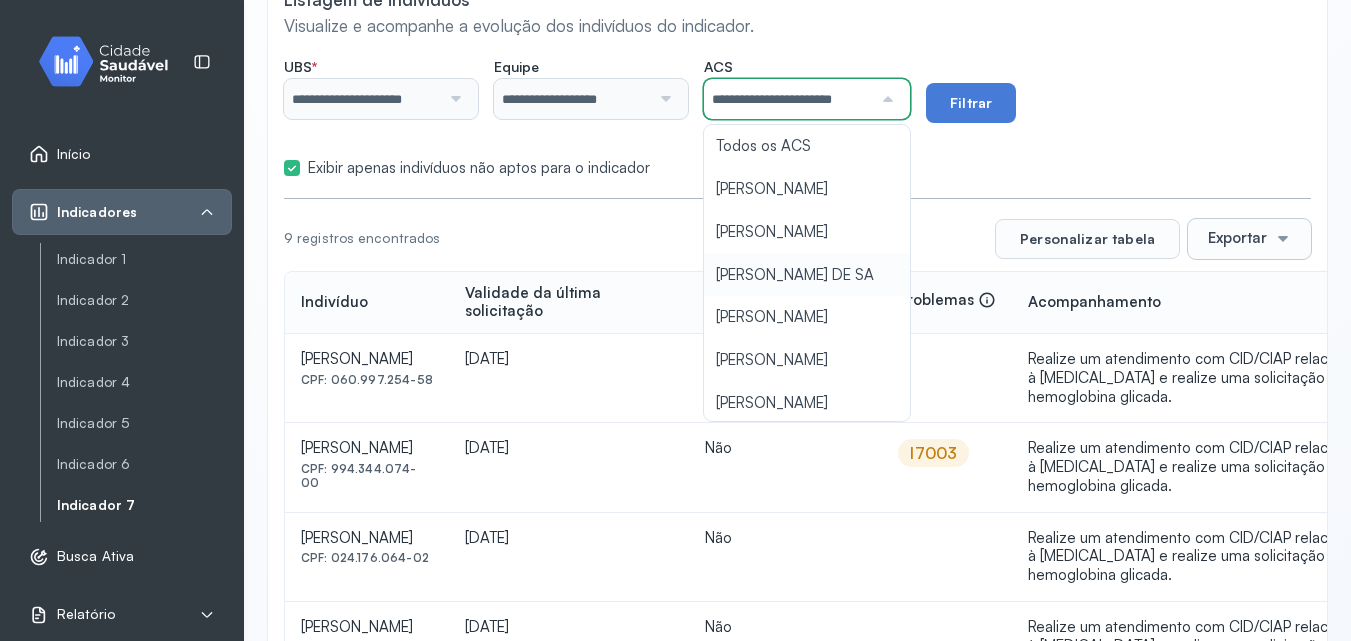 scroll, scrollTop: 100, scrollLeft: 0, axis: vertical 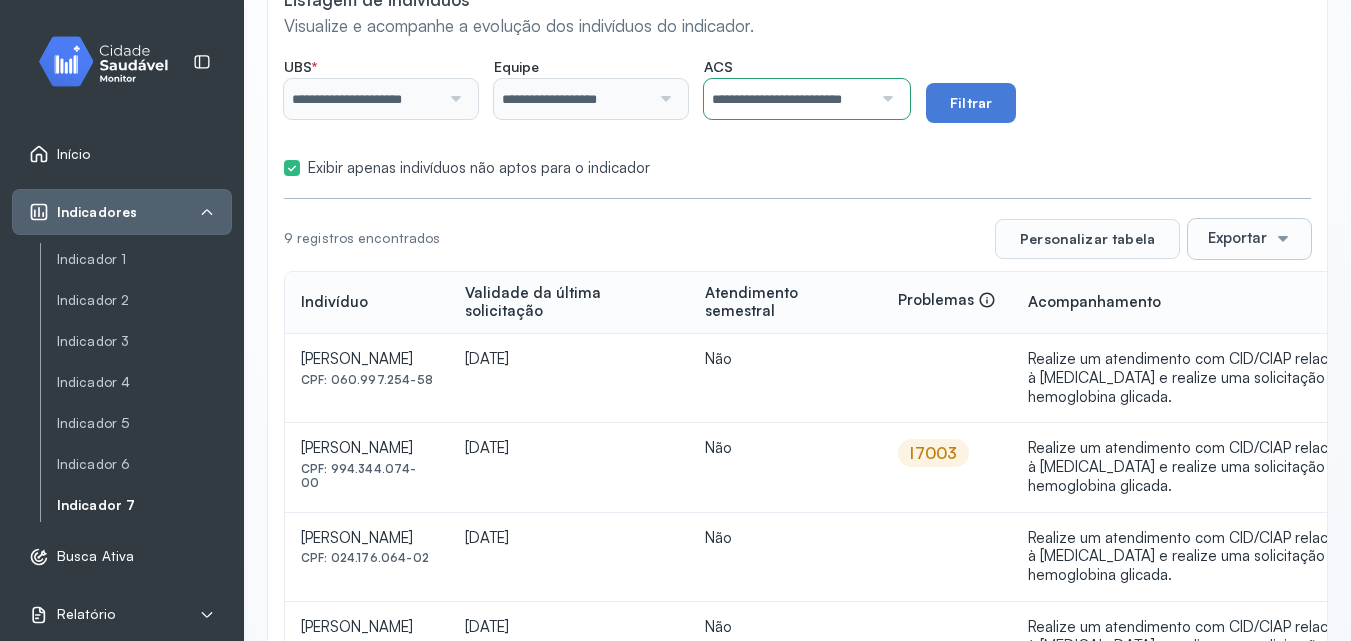 click on "**********" 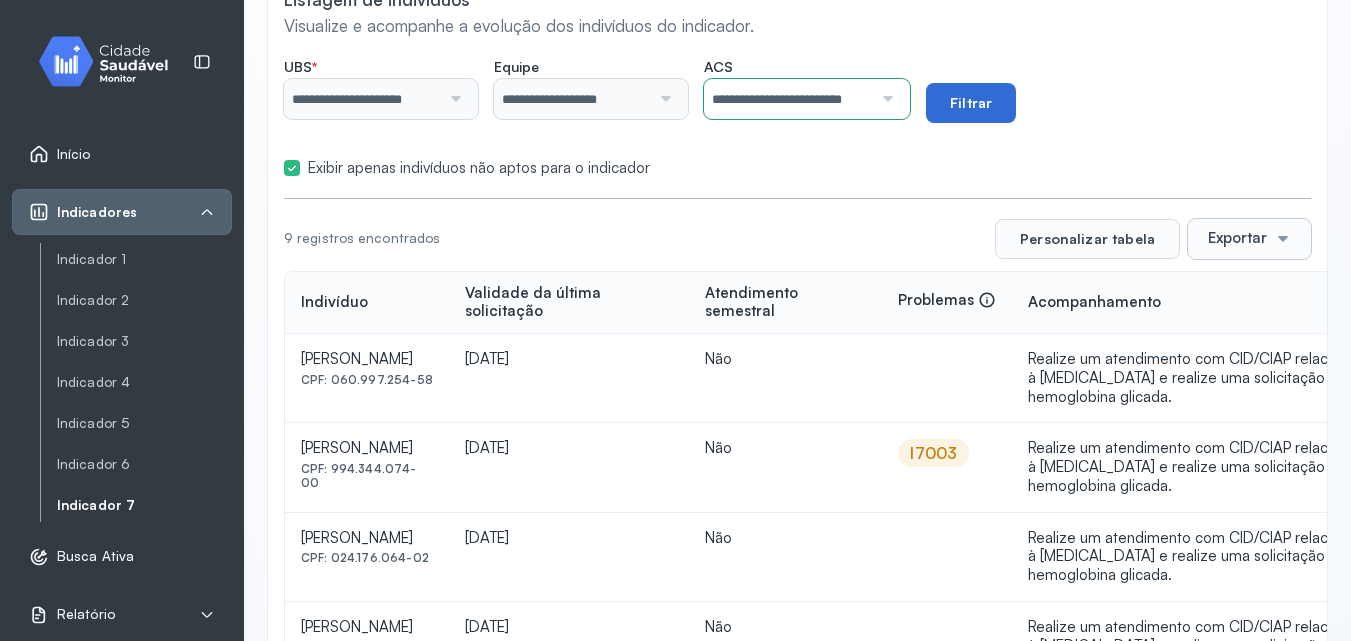 click on "Filtrar" at bounding box center [971, 103] 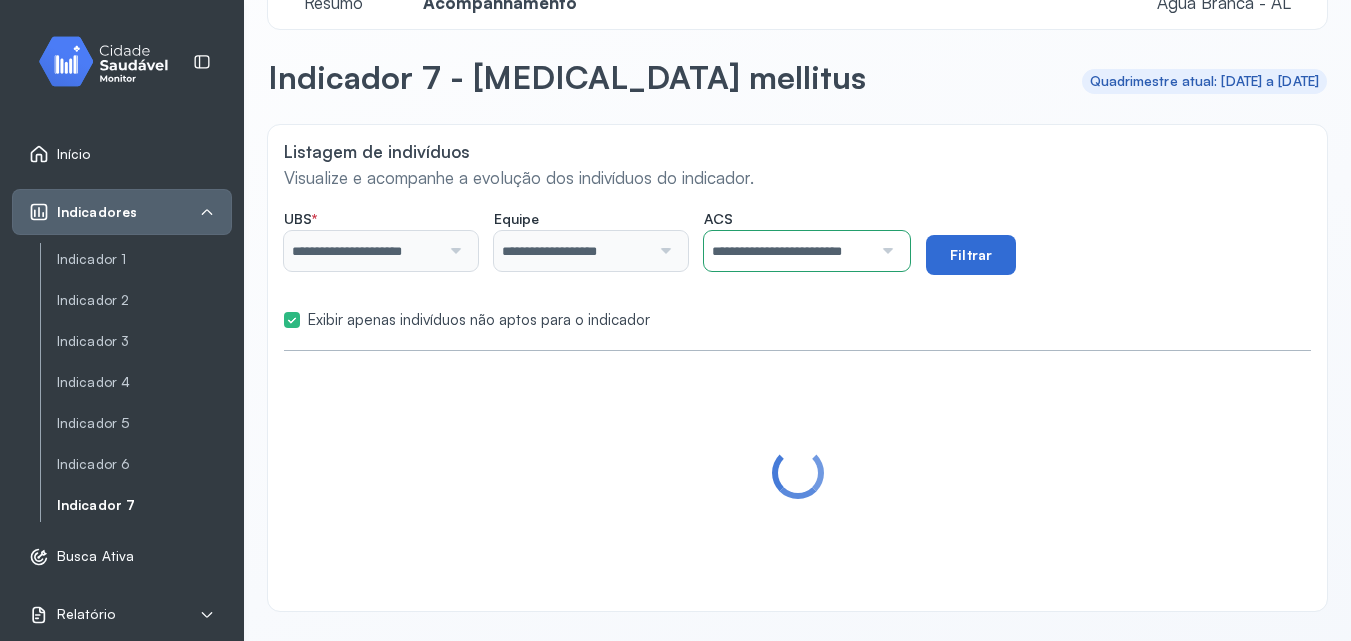 scroll, scrollTop: 200, scrollLeft: 0, axis: vertical 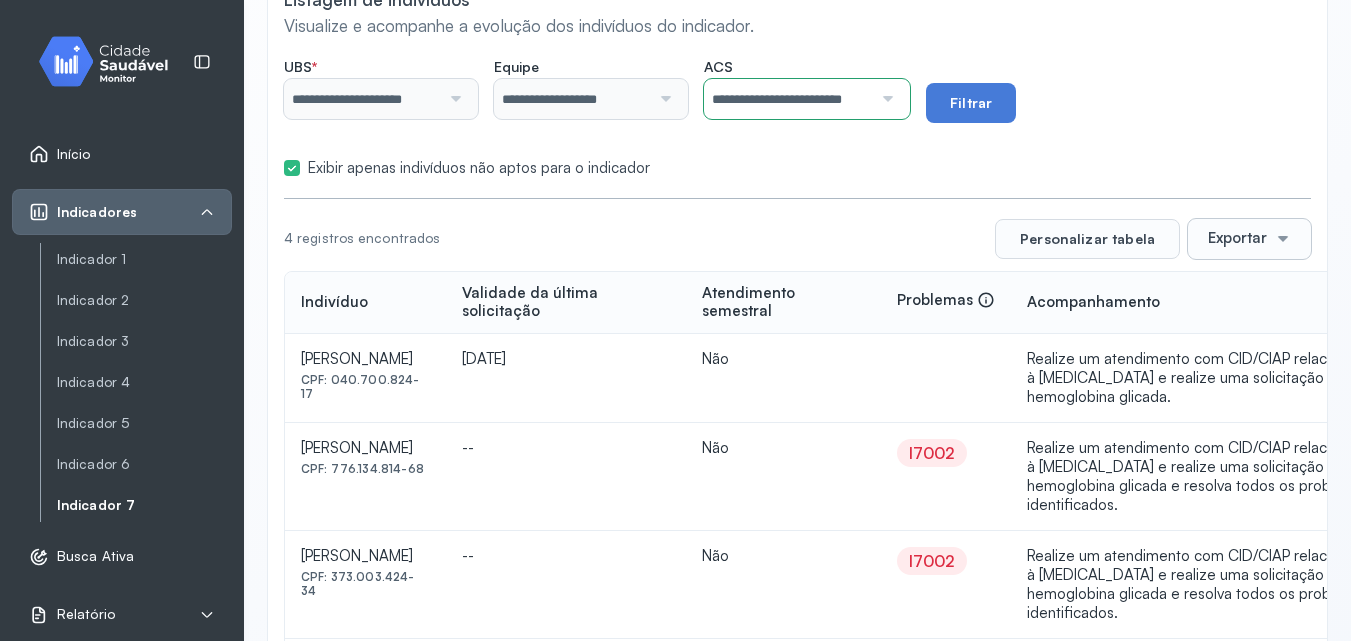 click at bounding box center [885, 99] 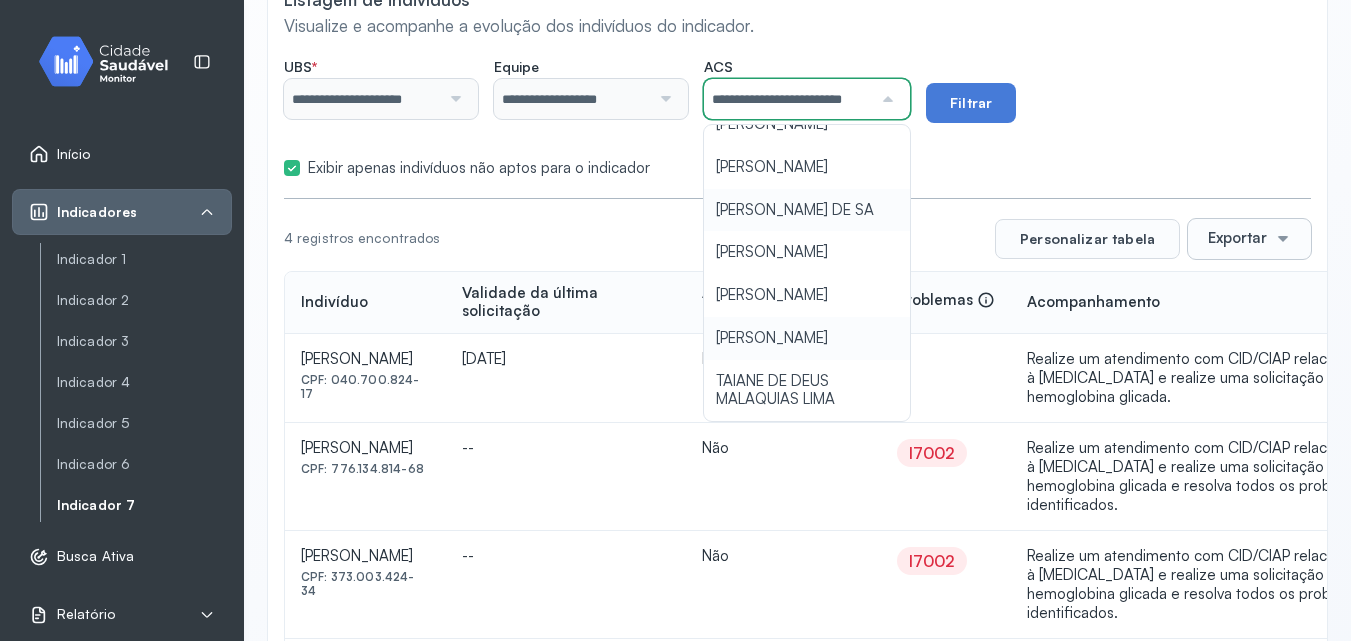 scroll, scrollTop: 177, scrollLeft: 0, axis: vertical 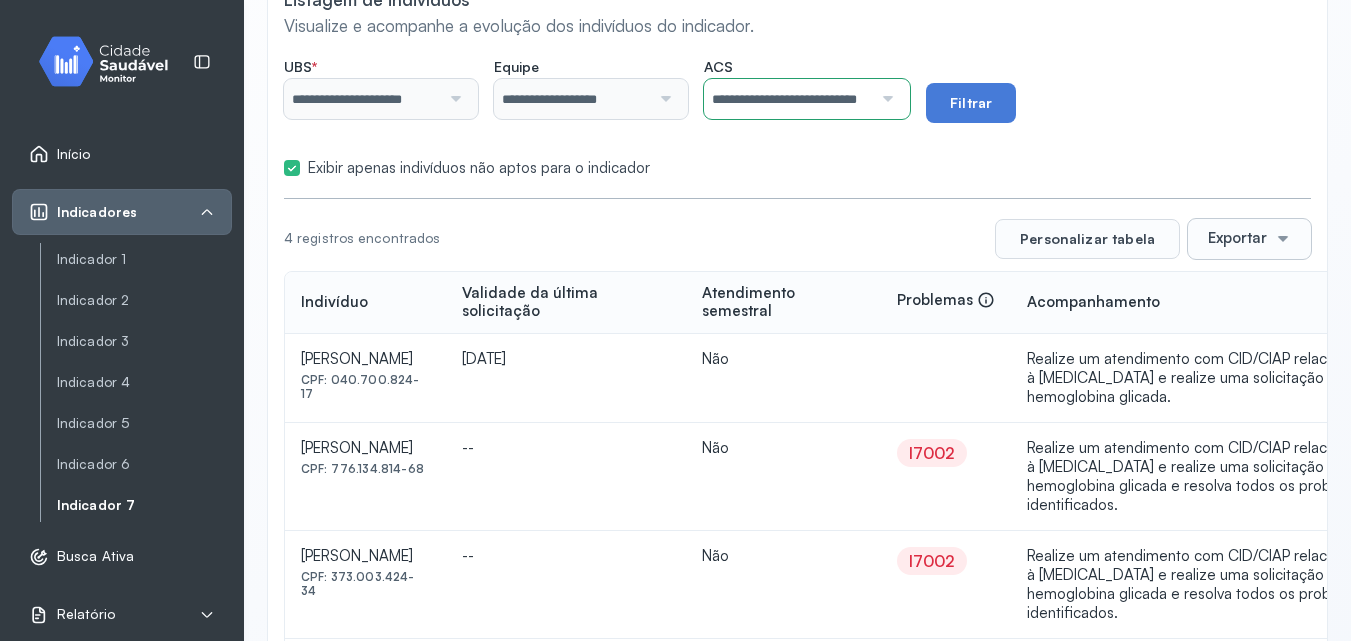 click on "**********" 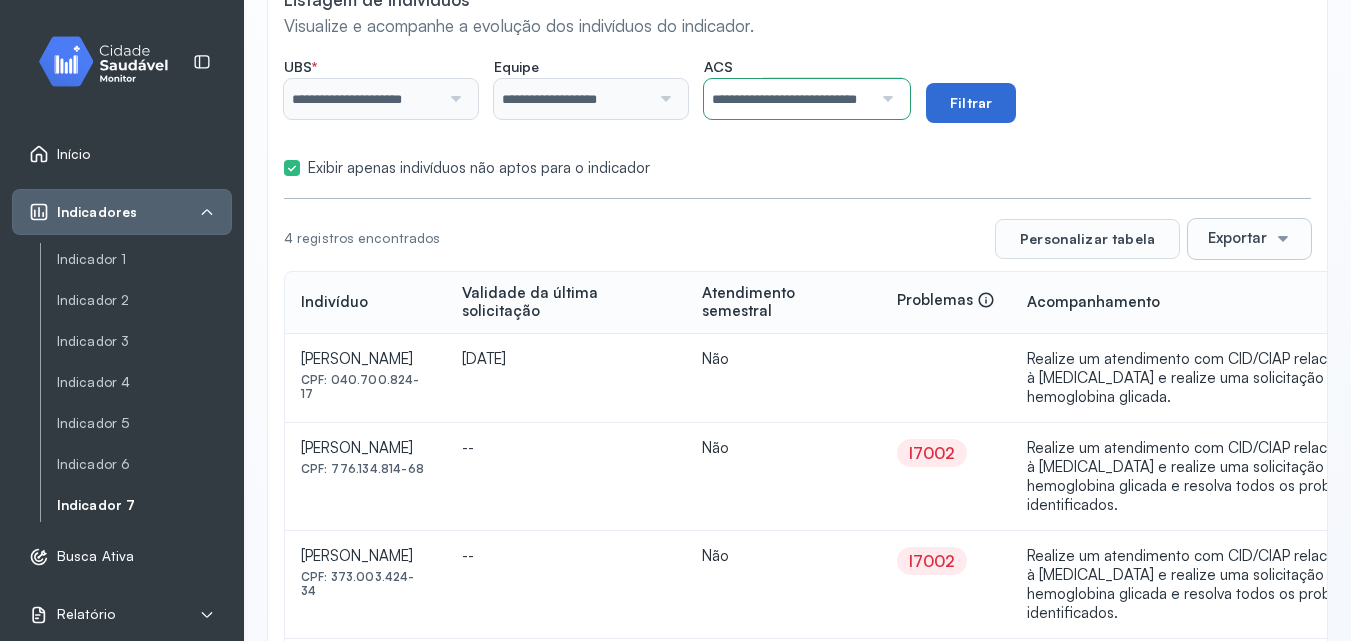 click on "Filtrar" at bounding box center [971, 103] 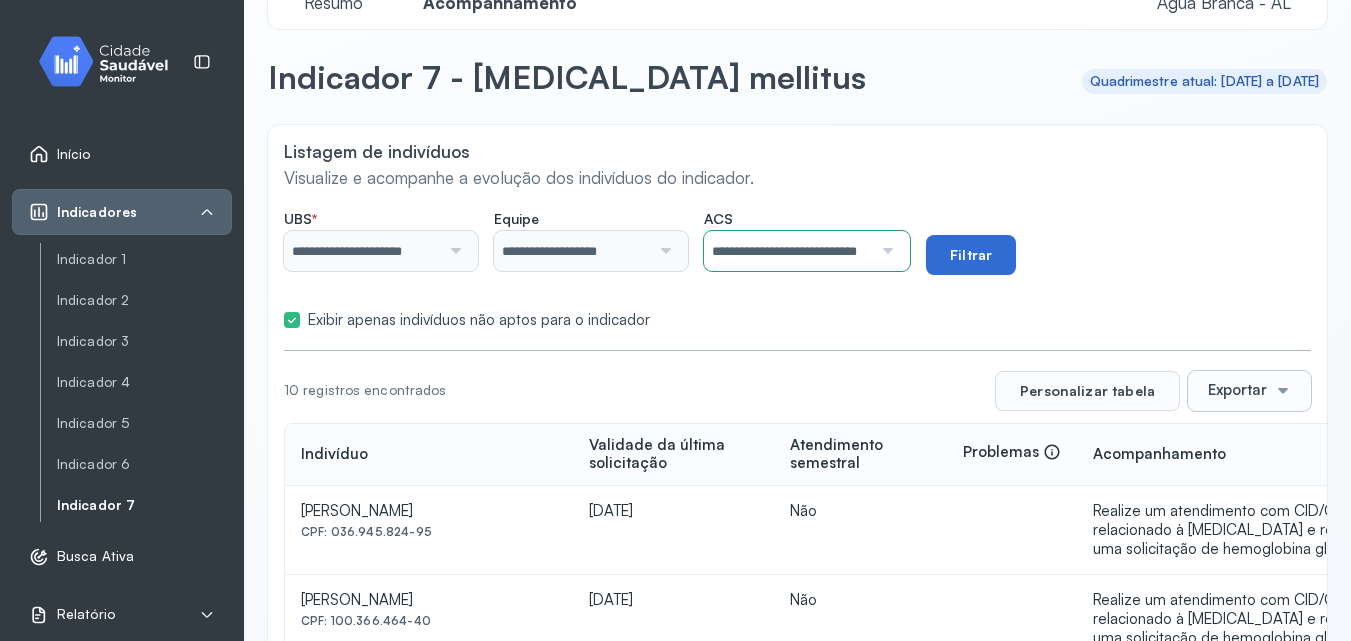 scroll, scrollTop: 200, scrollLeft: 0, axis: vertical 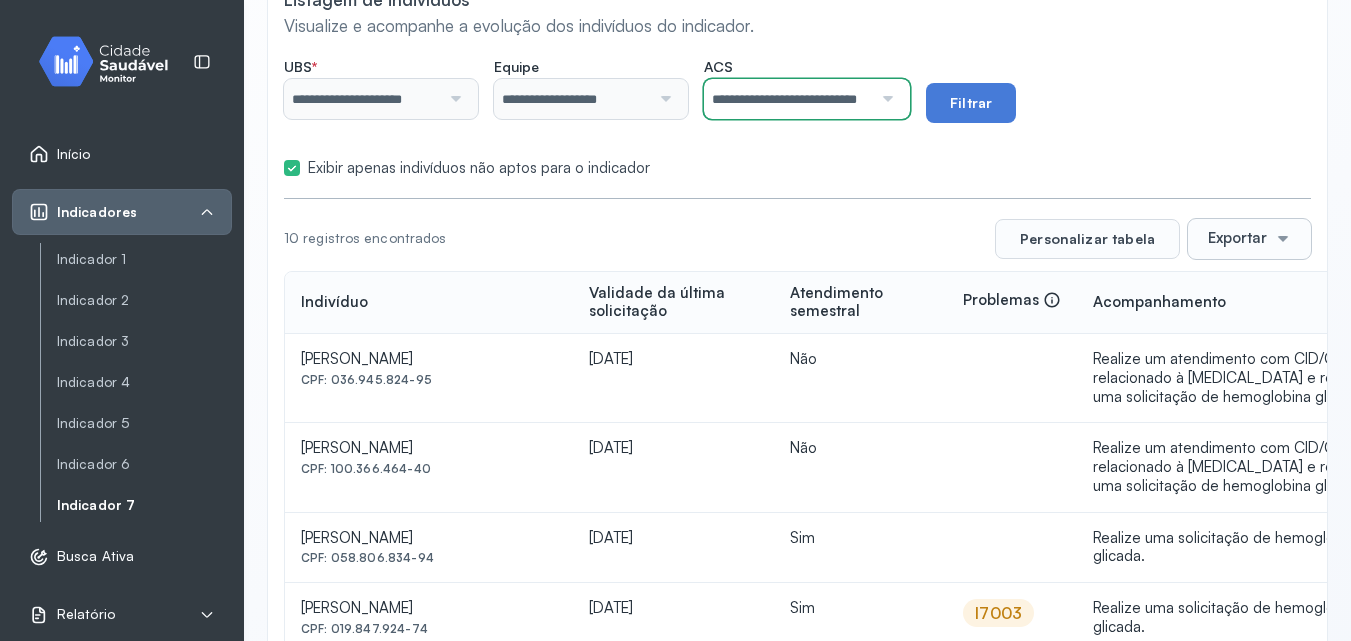click on "**********" at bounding box center (785, 99) 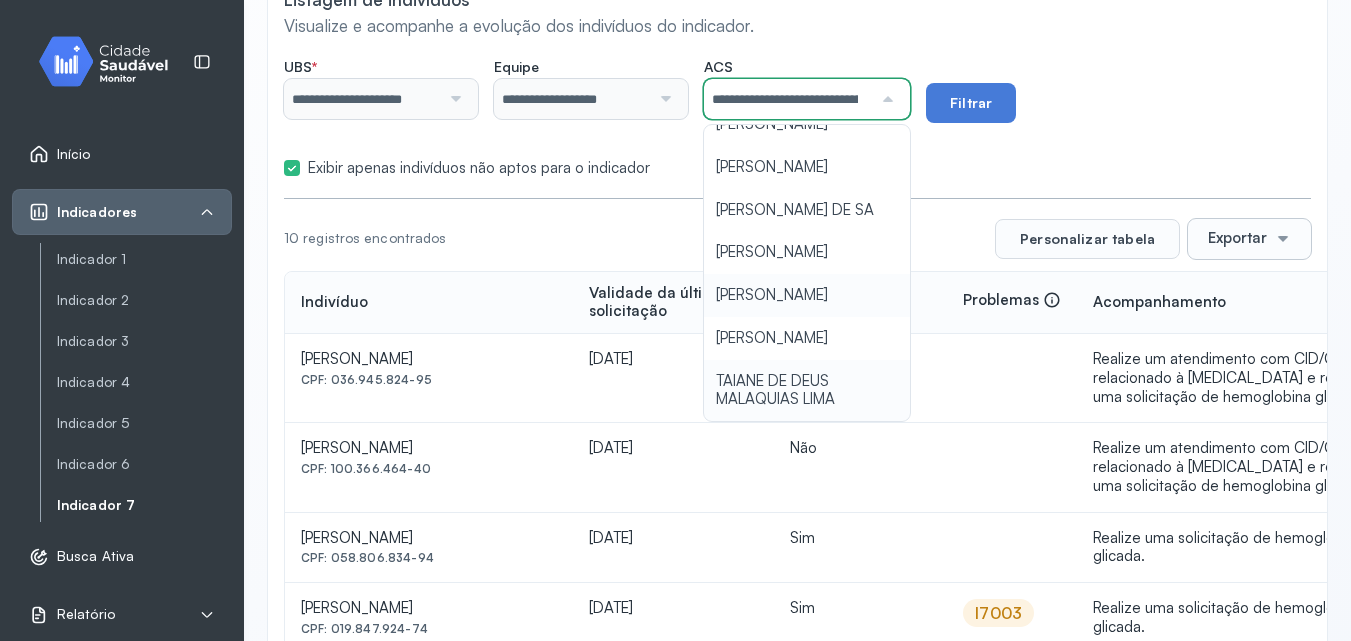 click on "**********" 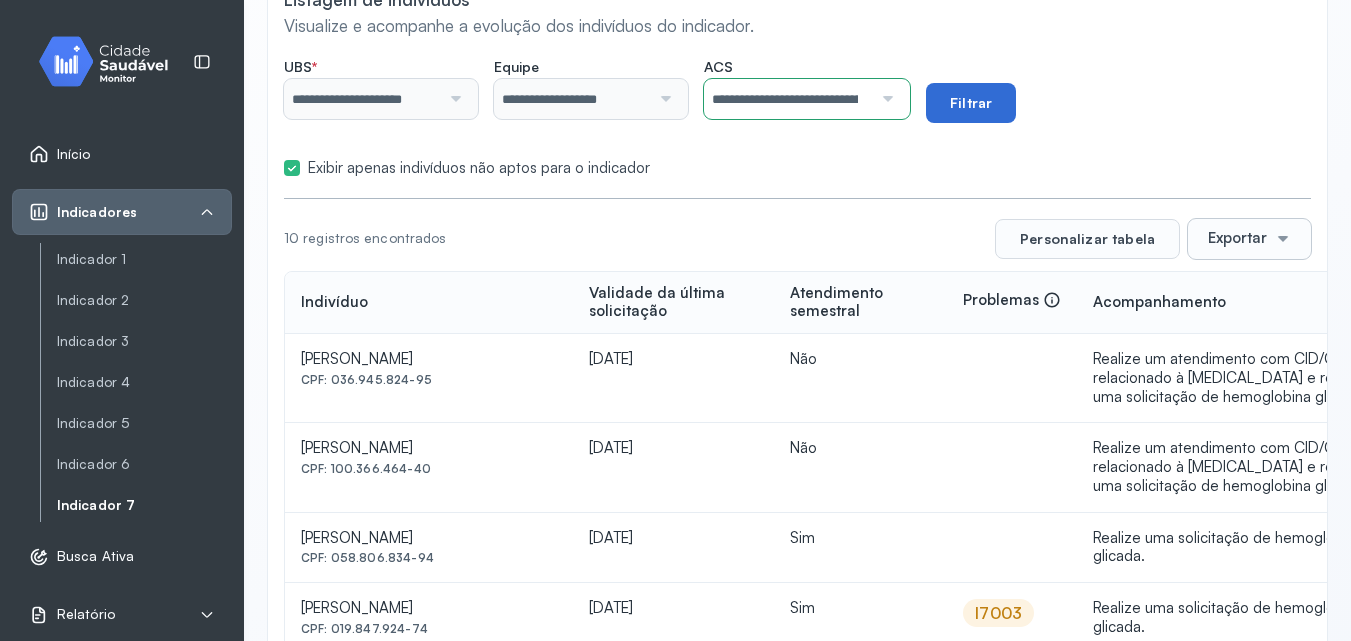 click on "Filtrar" at bounding box center (971, 103) 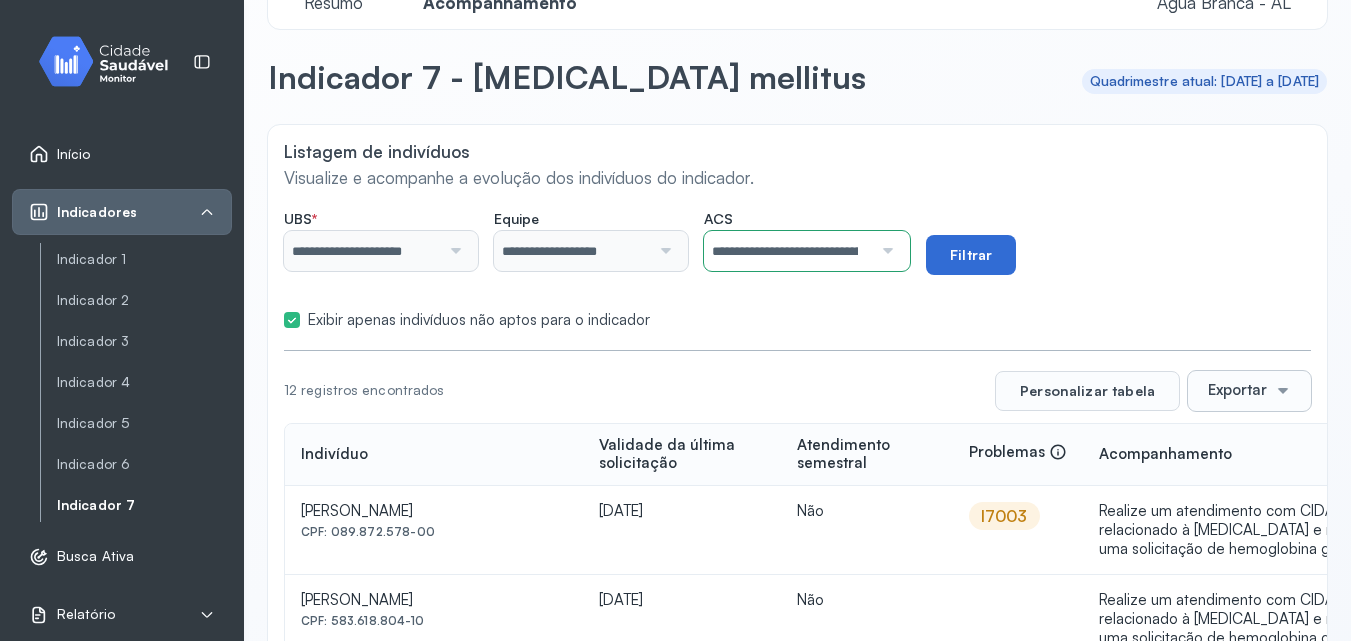 scroll, scrollTop: 200, scrollLeft: 0, axis: vertical 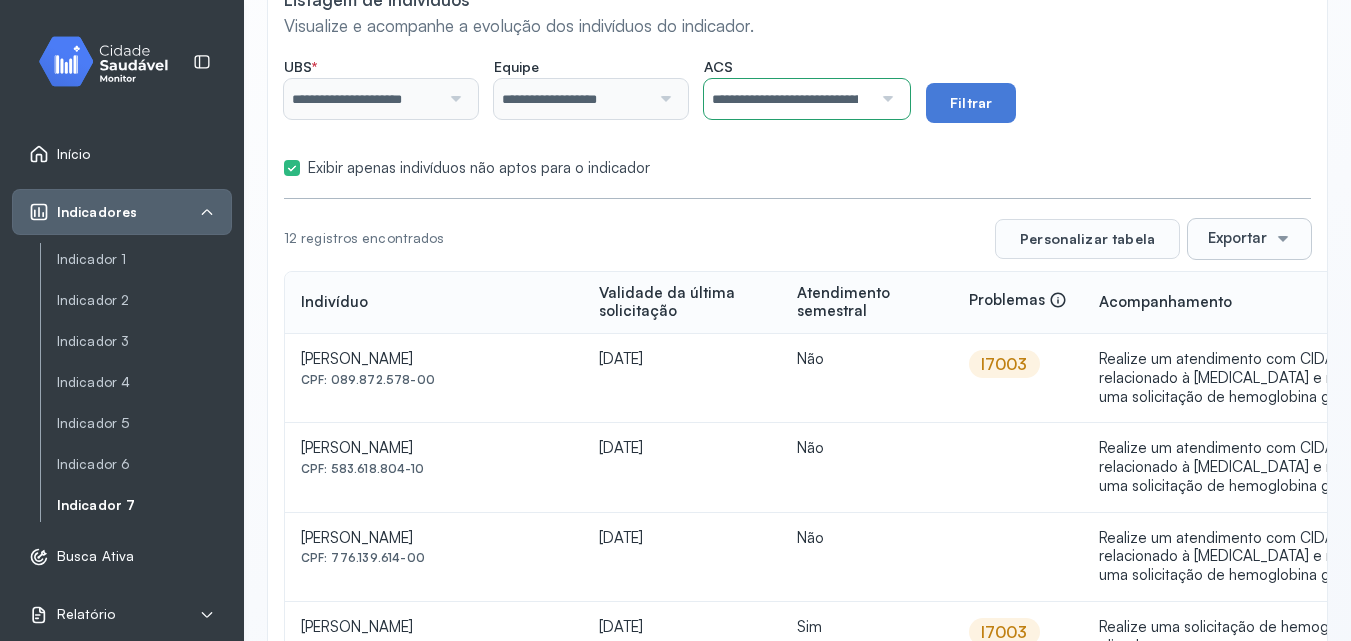 click at bounding box center [885, 99] 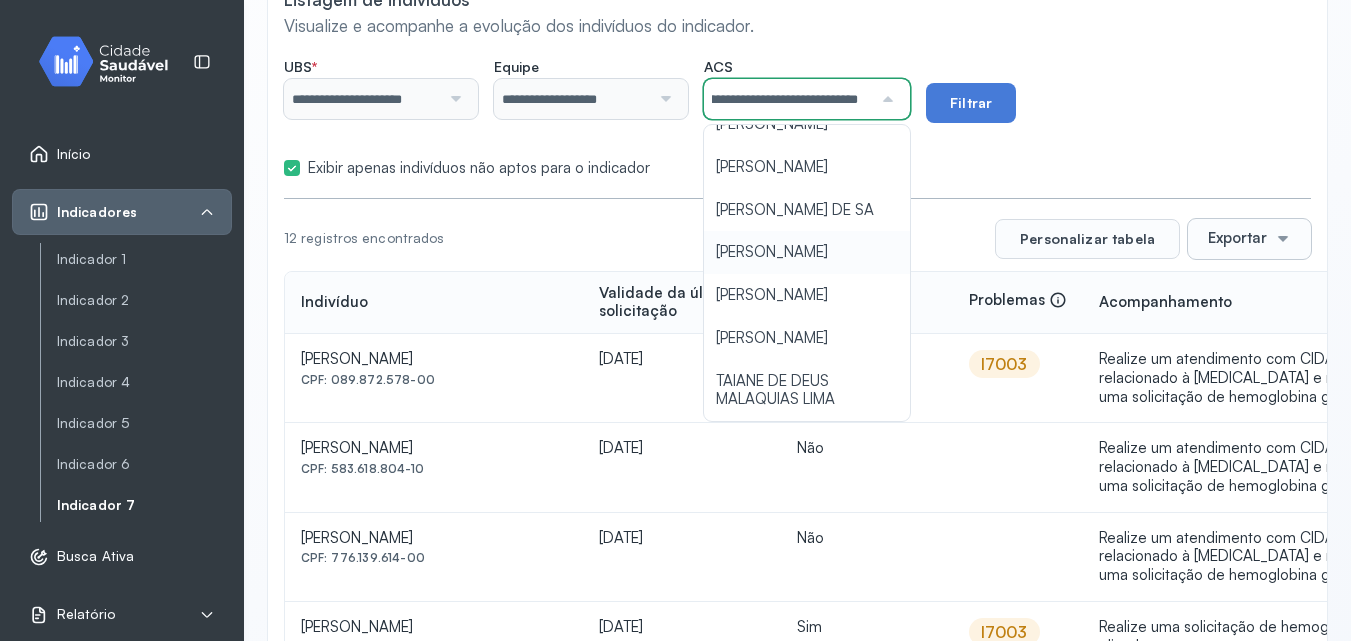 scroll, scrollTop: 78, scrollLeft: 0, axis: vertical 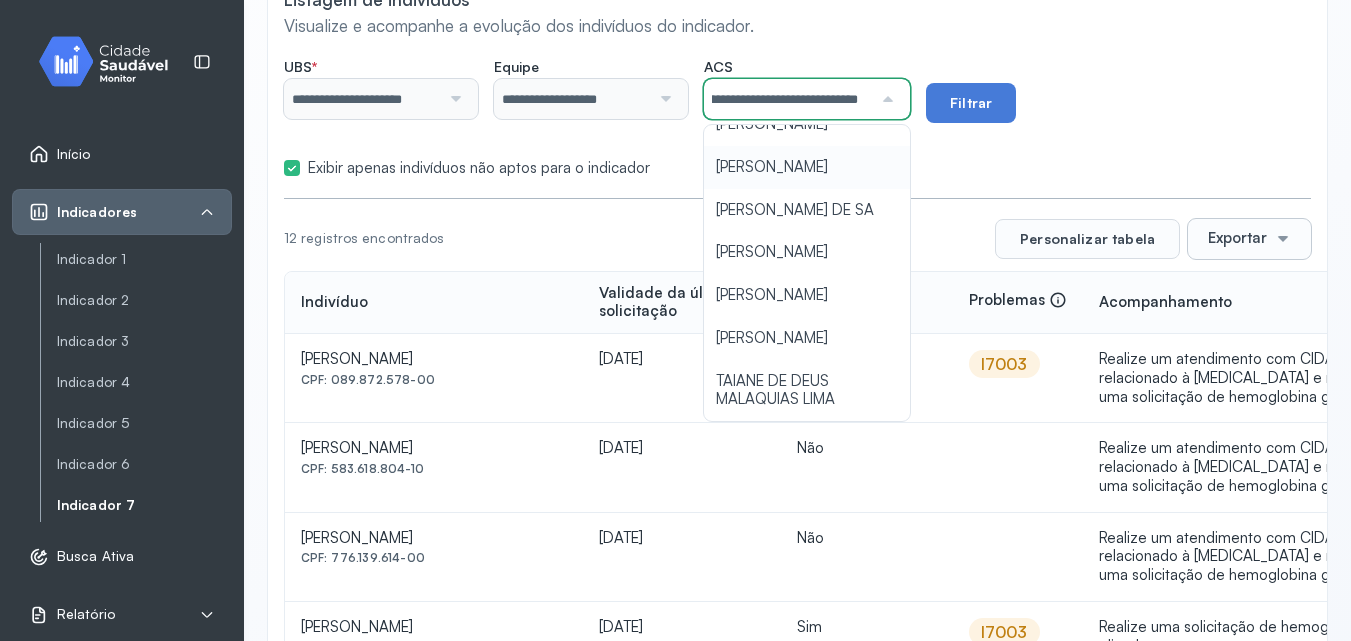 type on "**********" 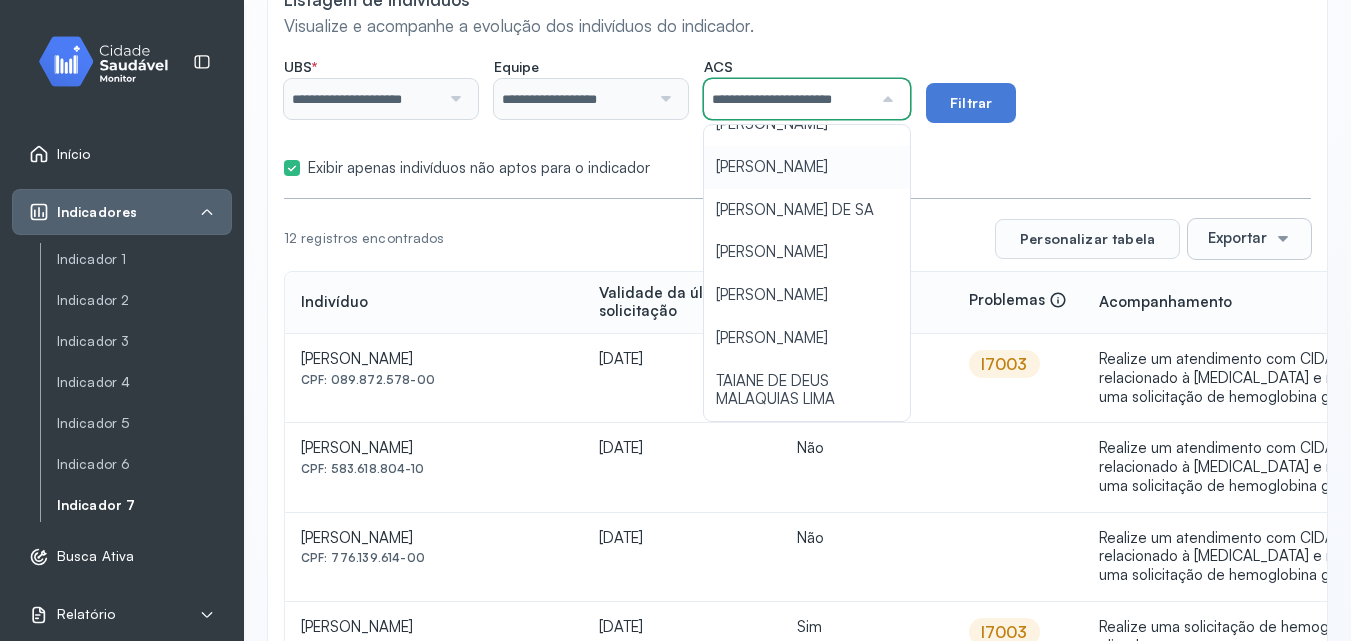 click on "**********" 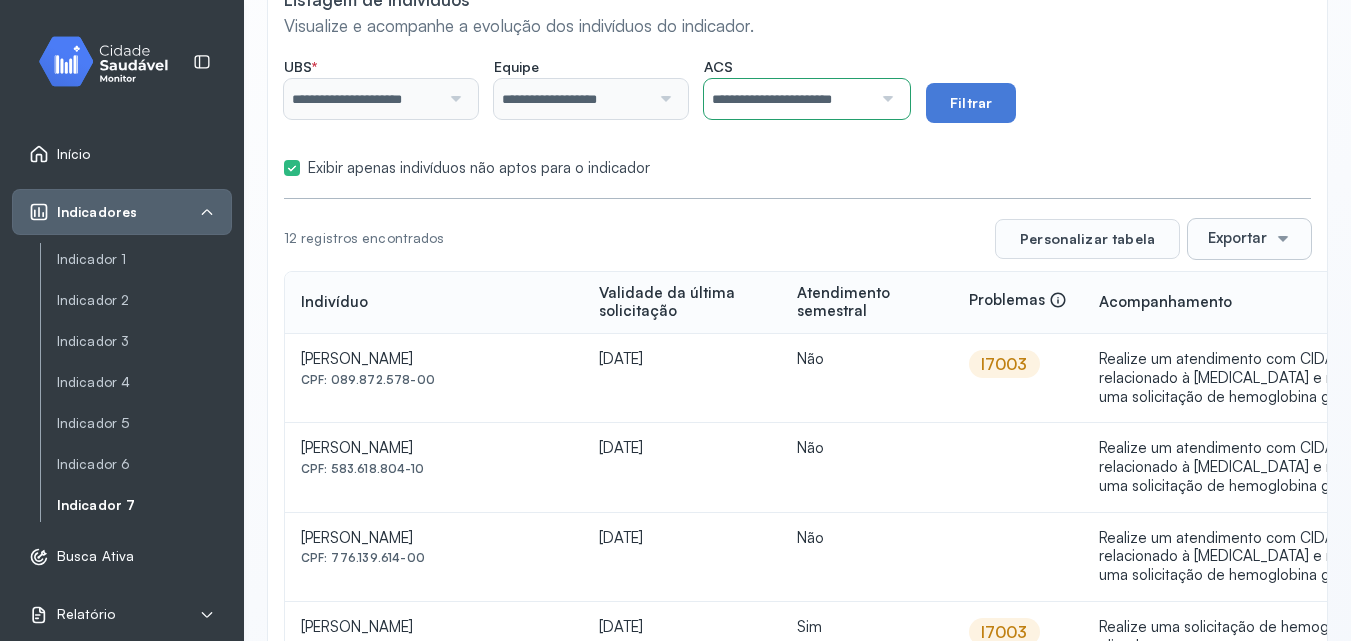 click on "**********" at bounding box center [797, 113] 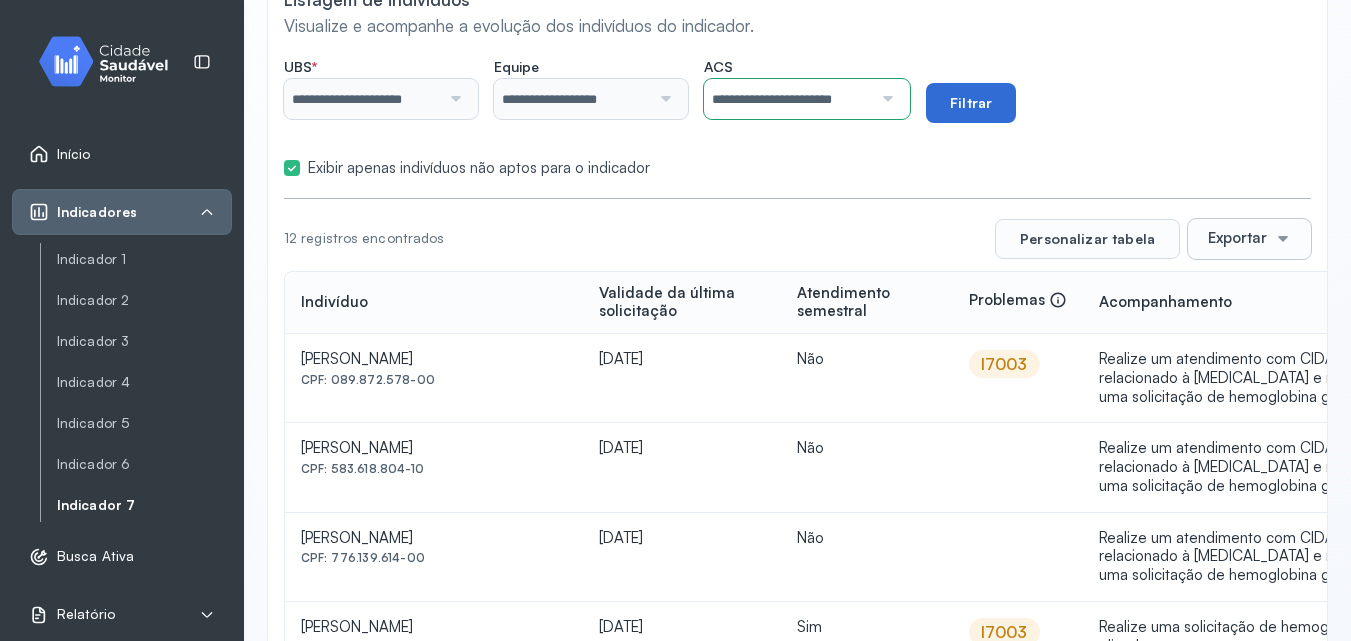 click on "Filtrar" at bounding box center (971, 103) 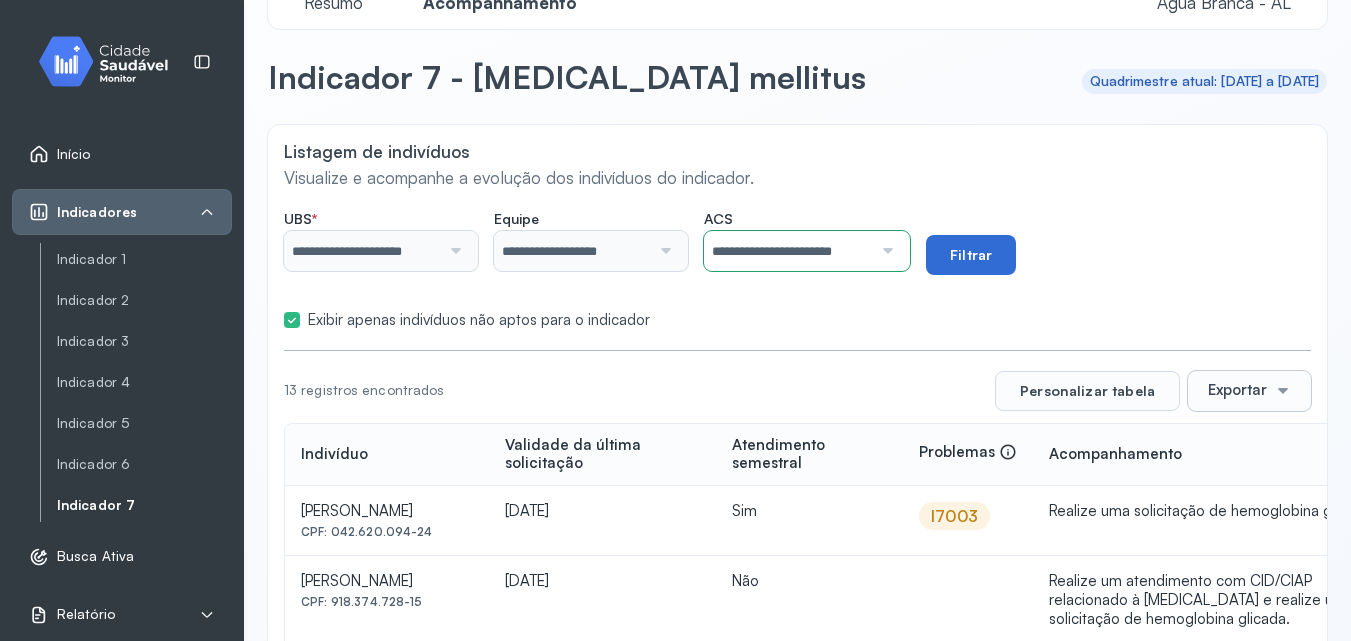 scroll, scrollTop: 200, scrollLeft: 0, axis: vertical 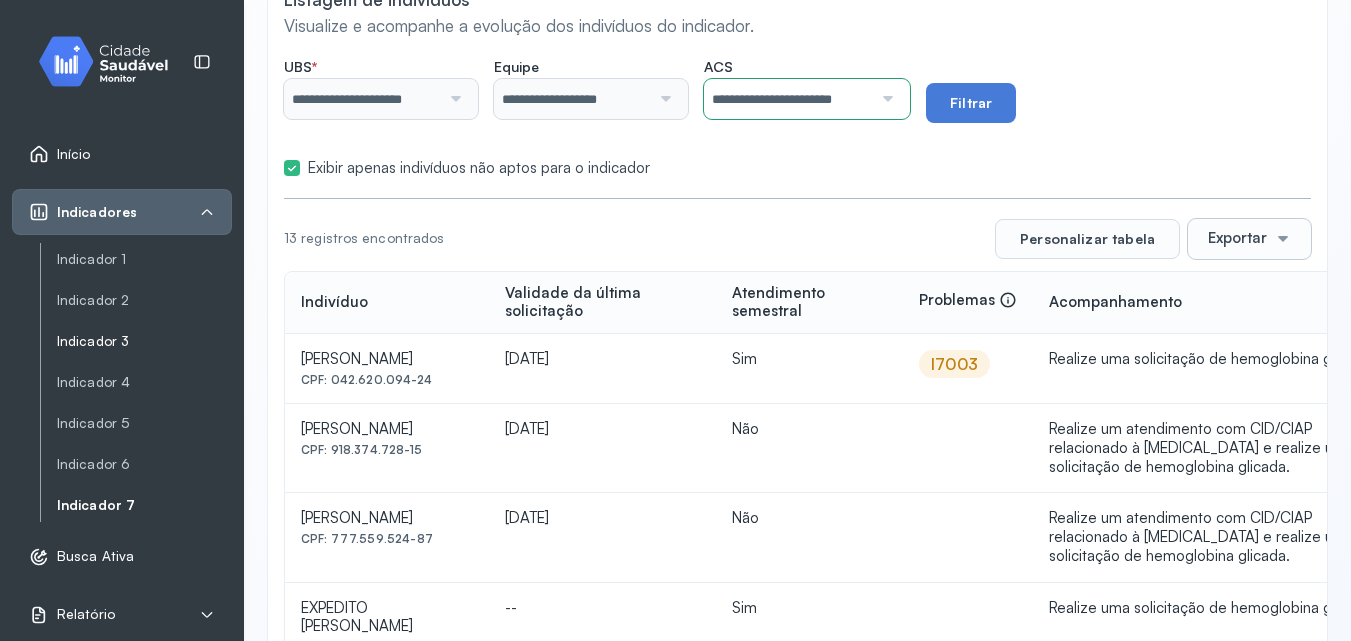 click on "Indicador 3" at bounding box center [144, 341] 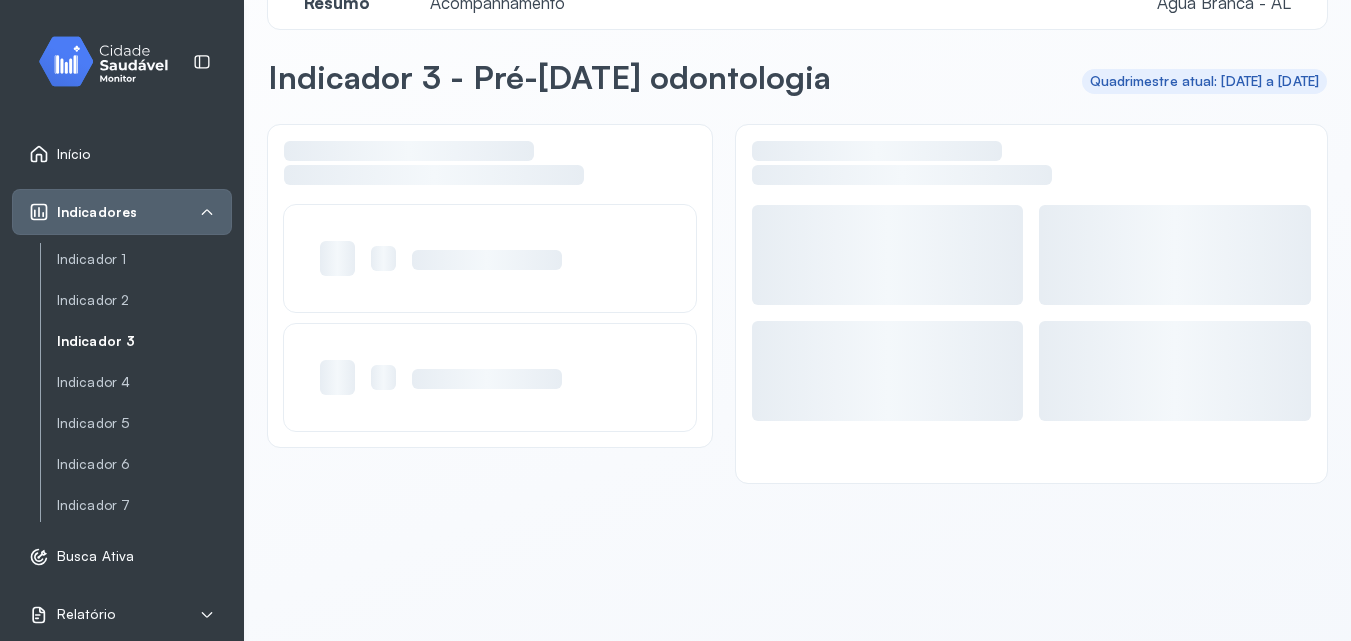 scroll, scrollTop: 48, scrollLeft: 0, axis: vertical 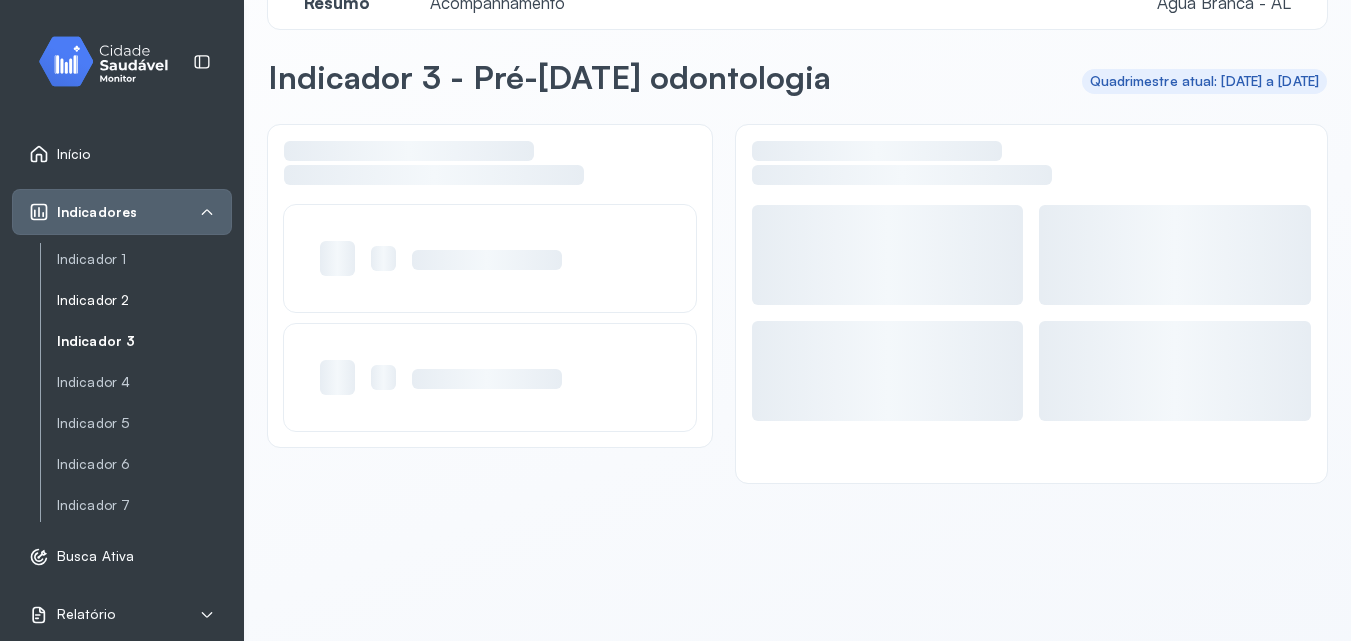 click on "Indicador 2" at bounding box center [144, 300] 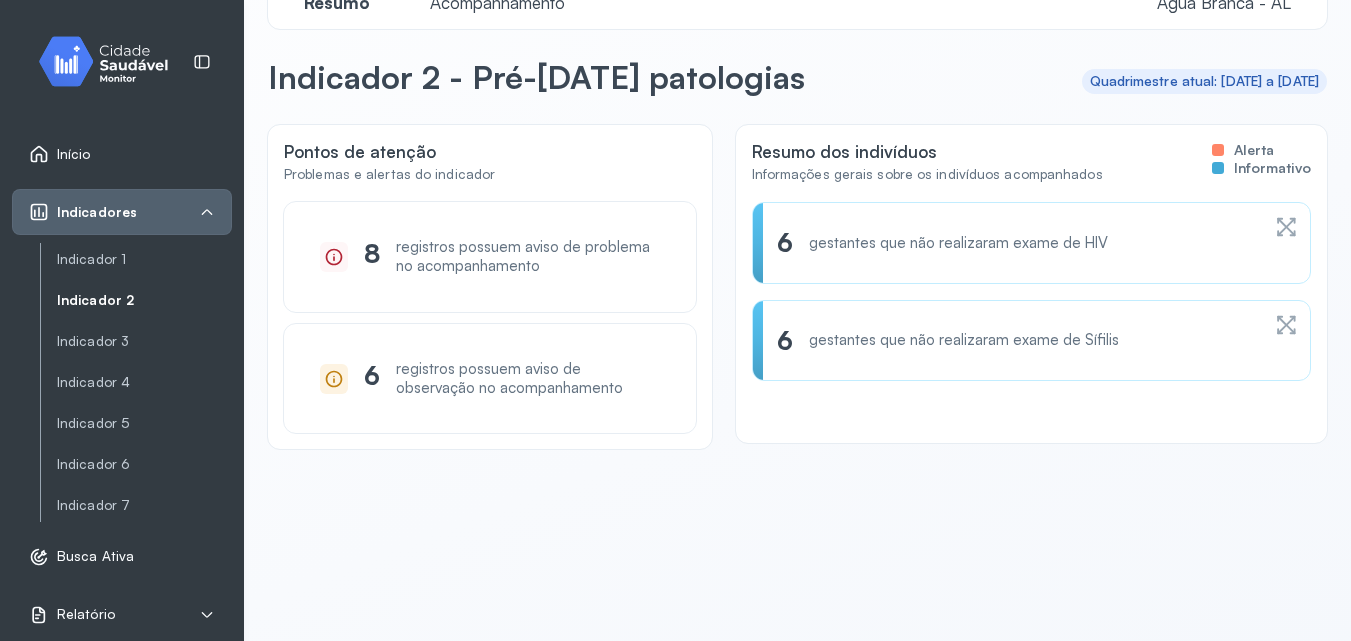 click on "Acompanhamento" at bounding box center [497, 2] 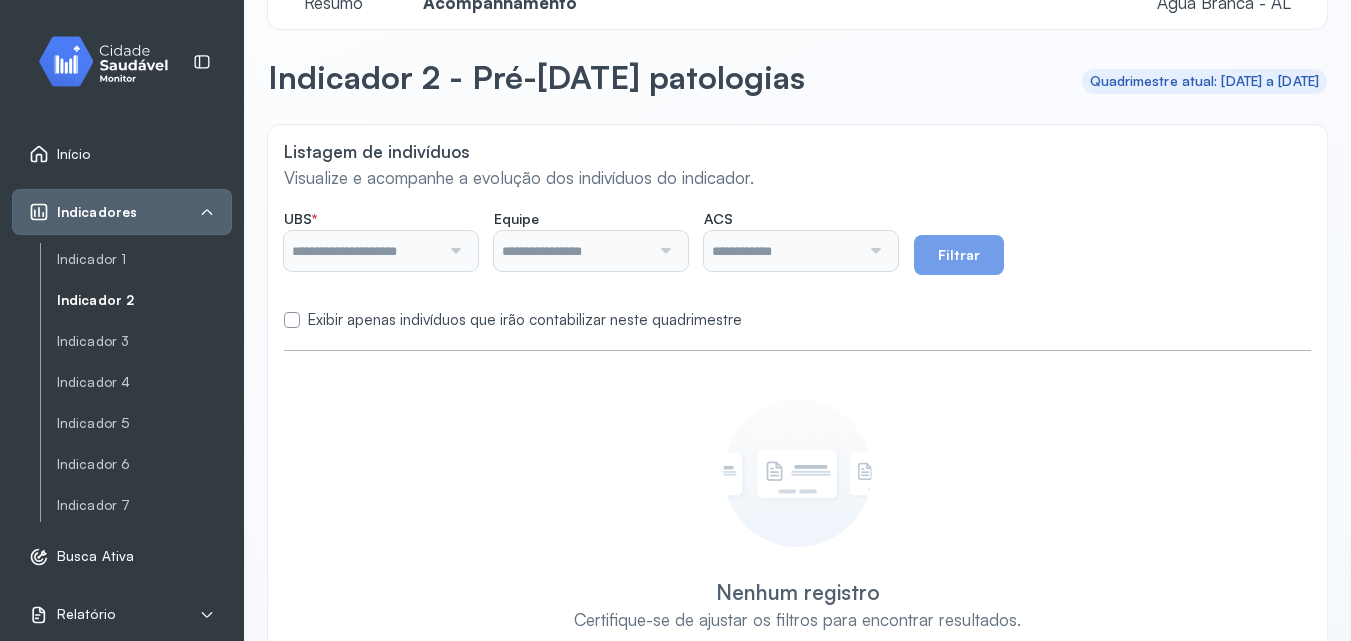 type on "**********" 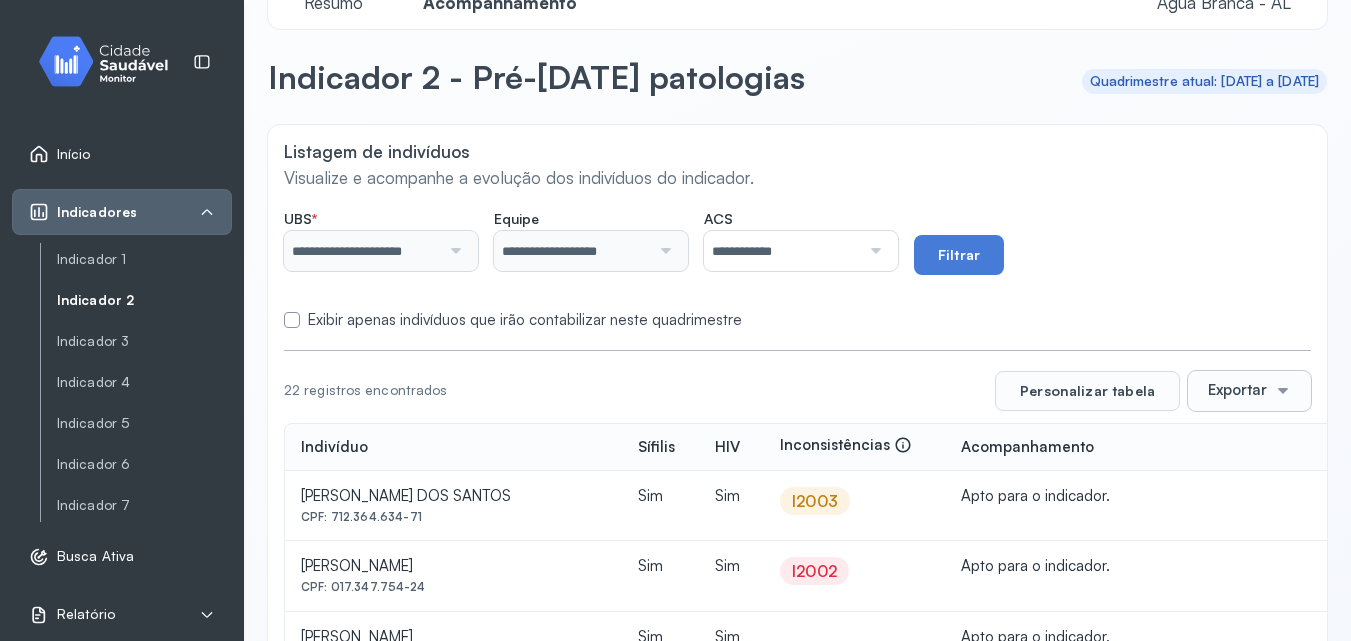 click on "Exibir apenas indivíduos que irão contabilizar neste quadrimestre" at bounding box center (525, 320) 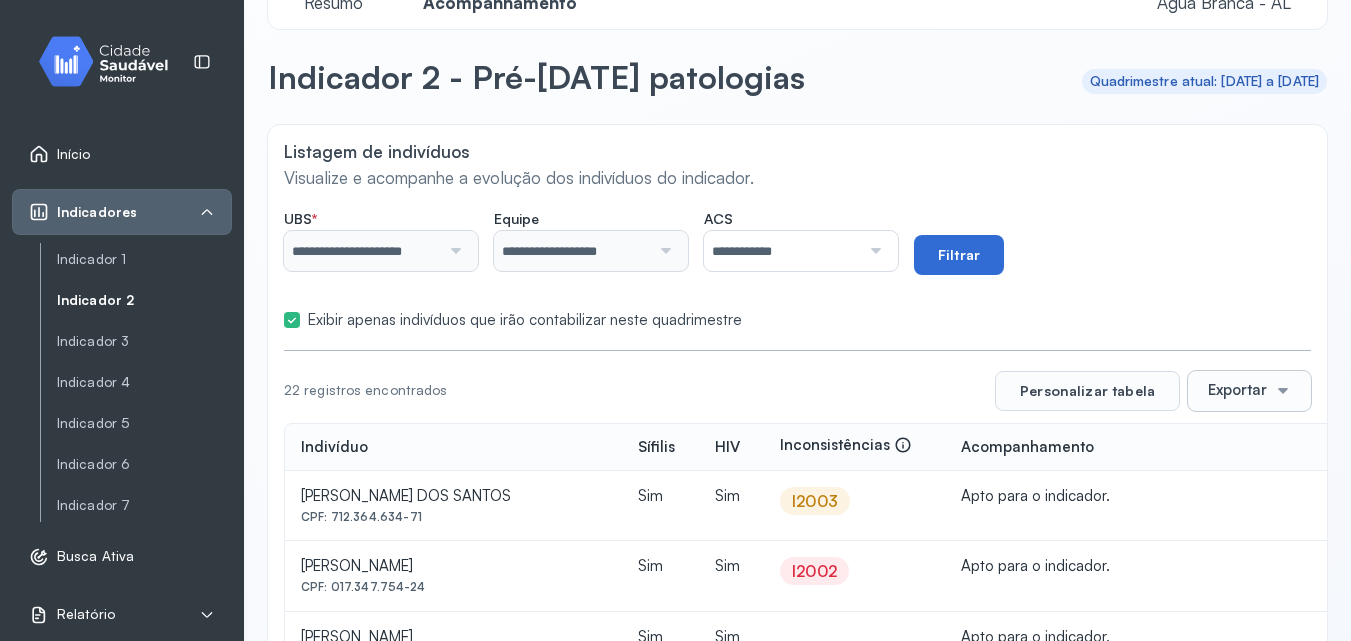 click on "Filtrar" at bounding box center [959, 255] 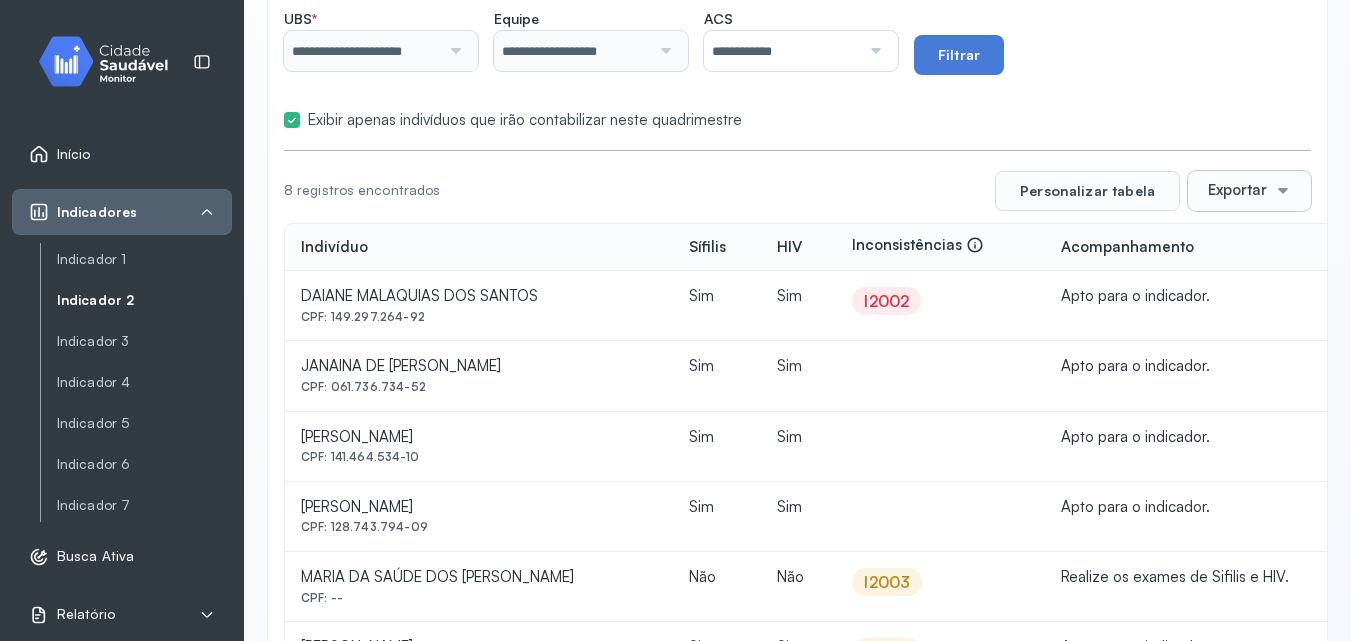 scroll, scrollTop: 478, scrollLeft: 0, axis: vertical 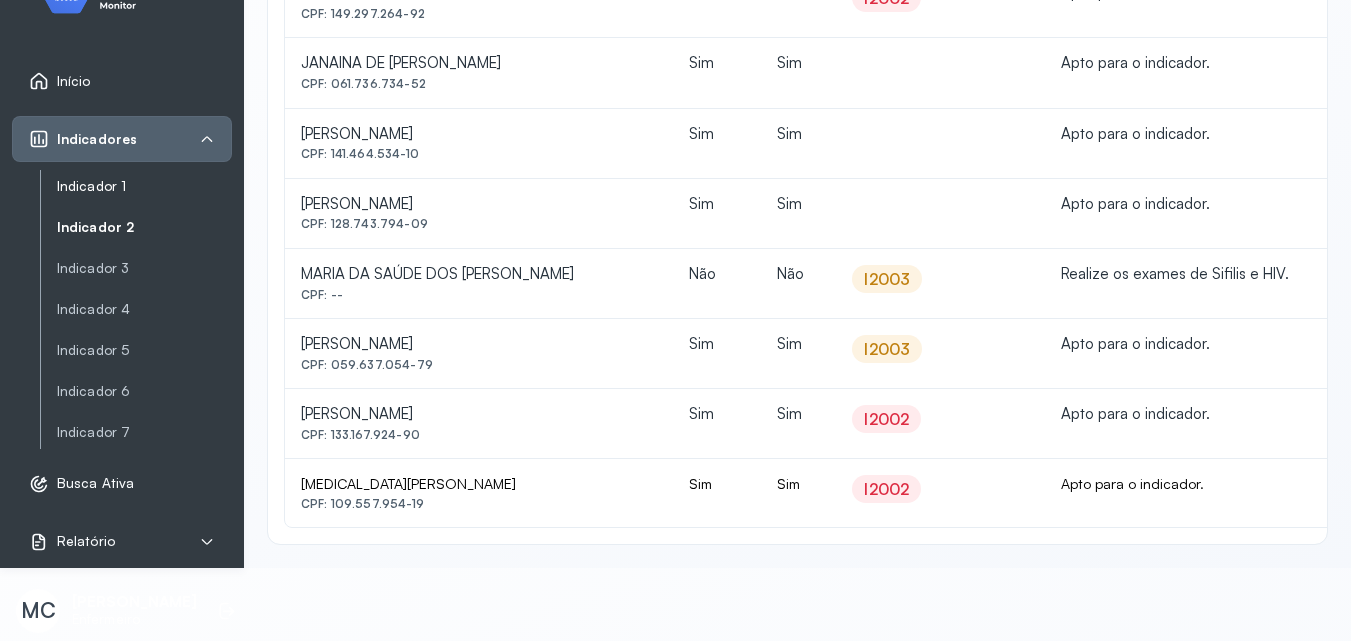 click on "Indicador 1" at bounding box center (144, 186) 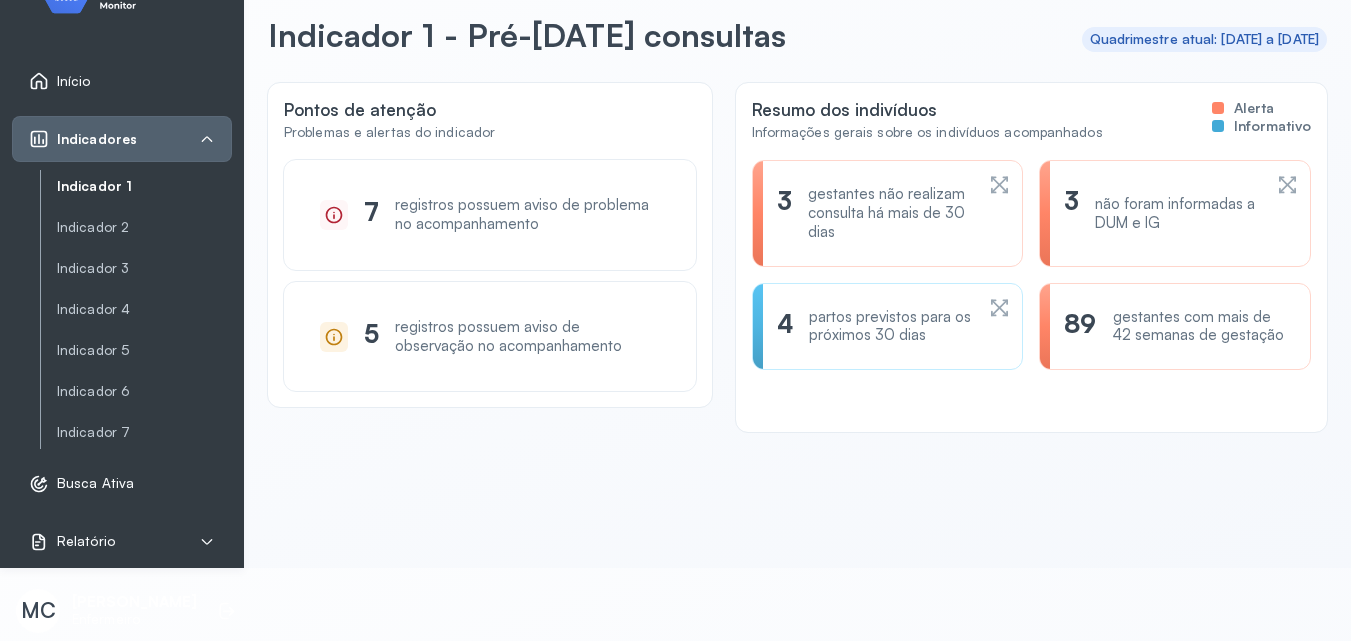 scroll, scrollTop: 0, scrollLeft: 0, axis: both 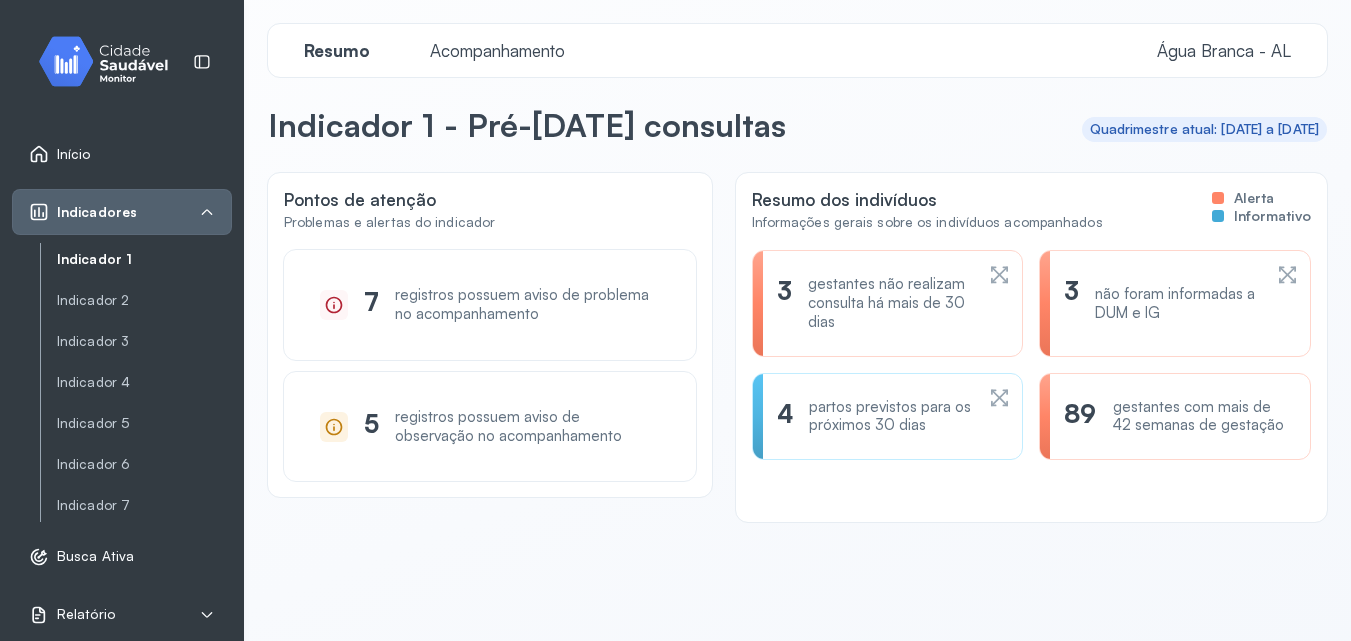 click on "Resumo Acompanhamento Água Branca - AL" 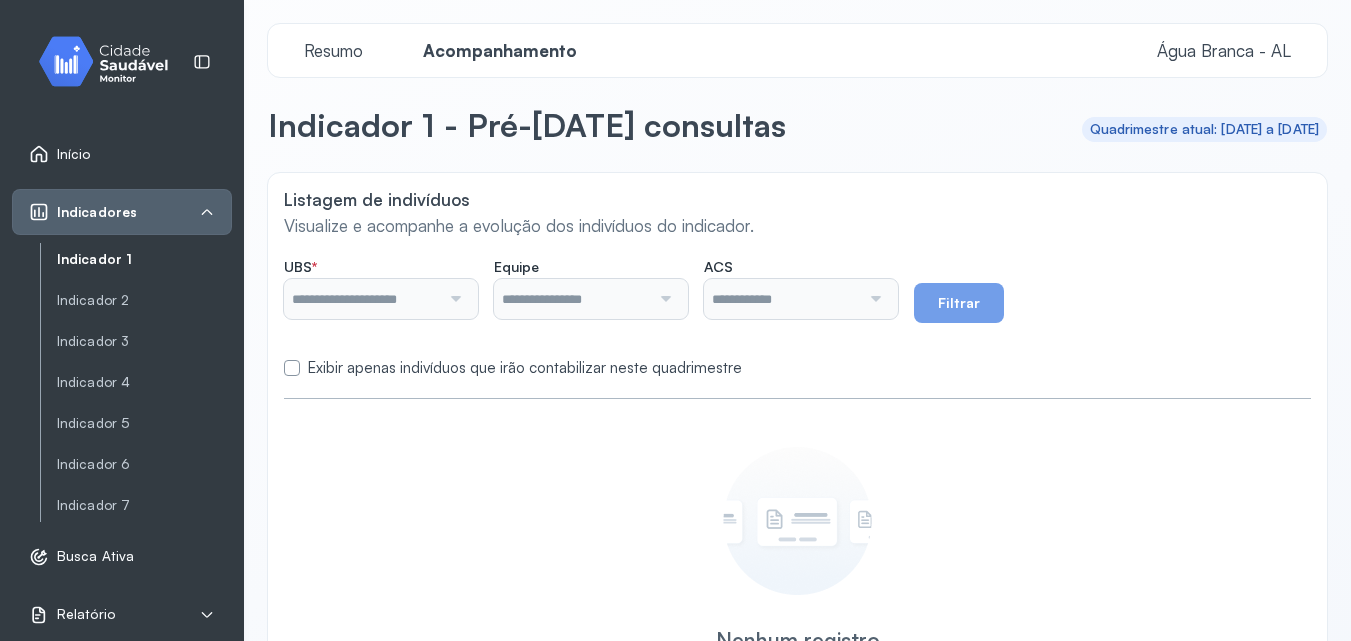 type on "**********" 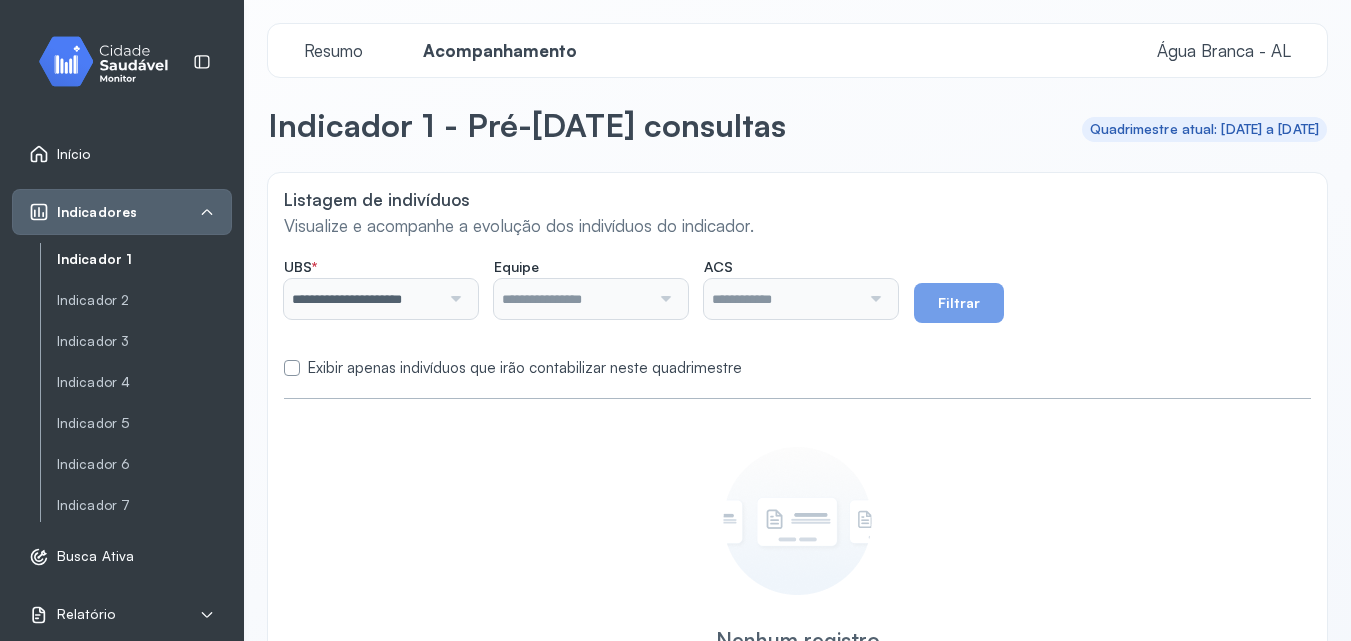 type on "**********" 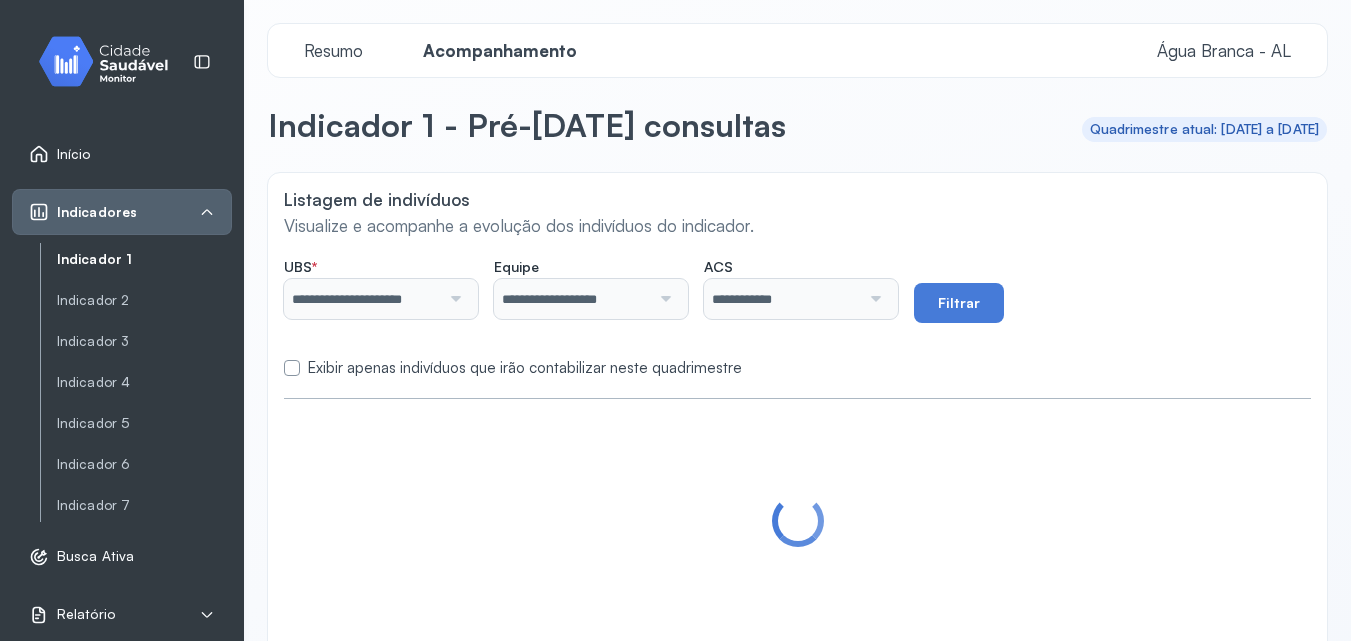 click on "**********" 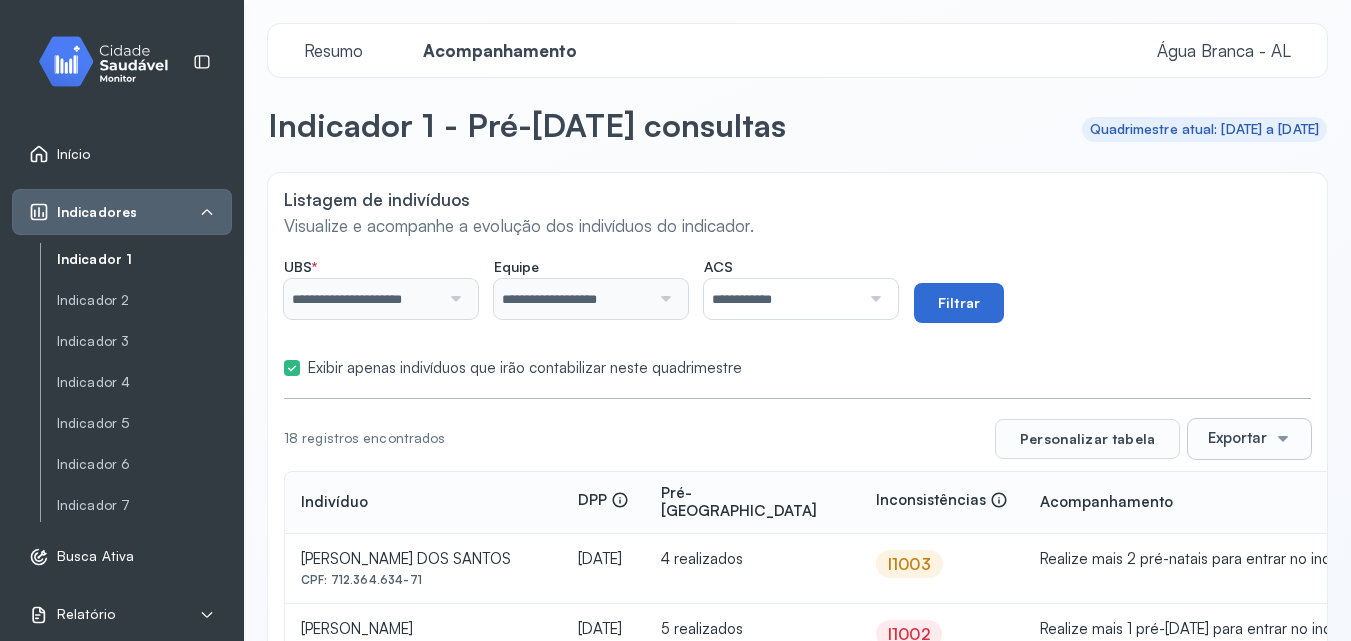 click on "Filtrar" at bounding box center (959, 303) 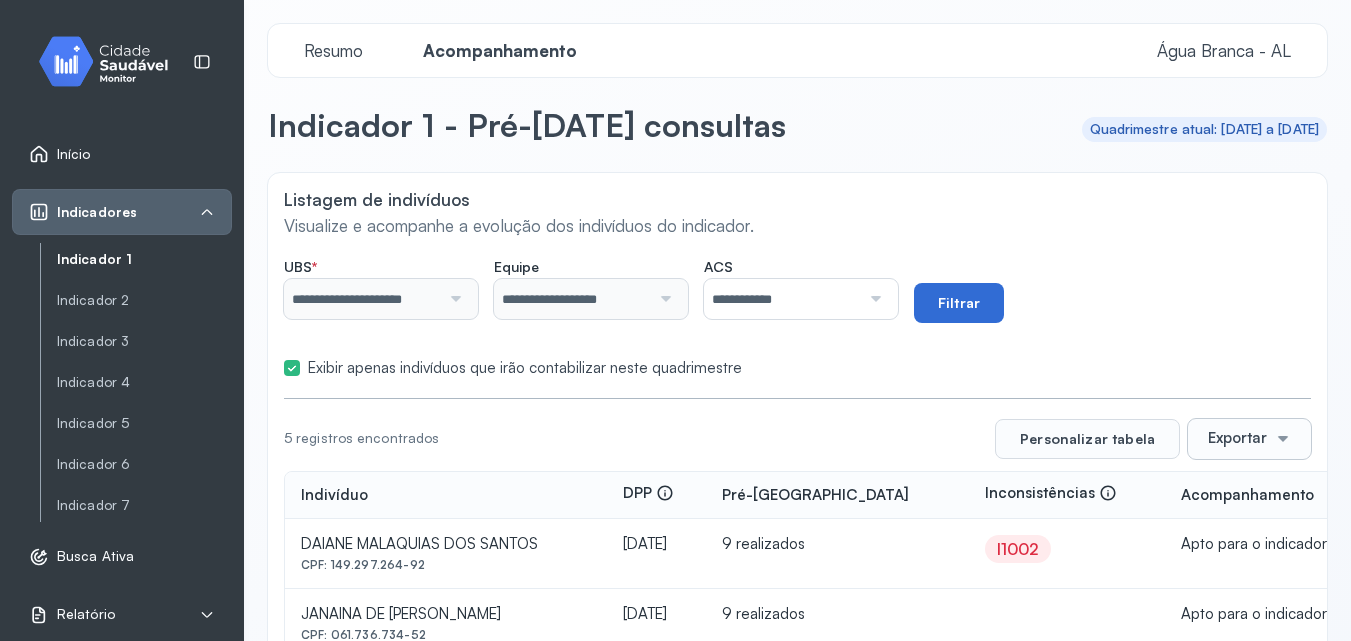scroll, scrollTop: 268, scrollLeft: 0, axis: vertical 